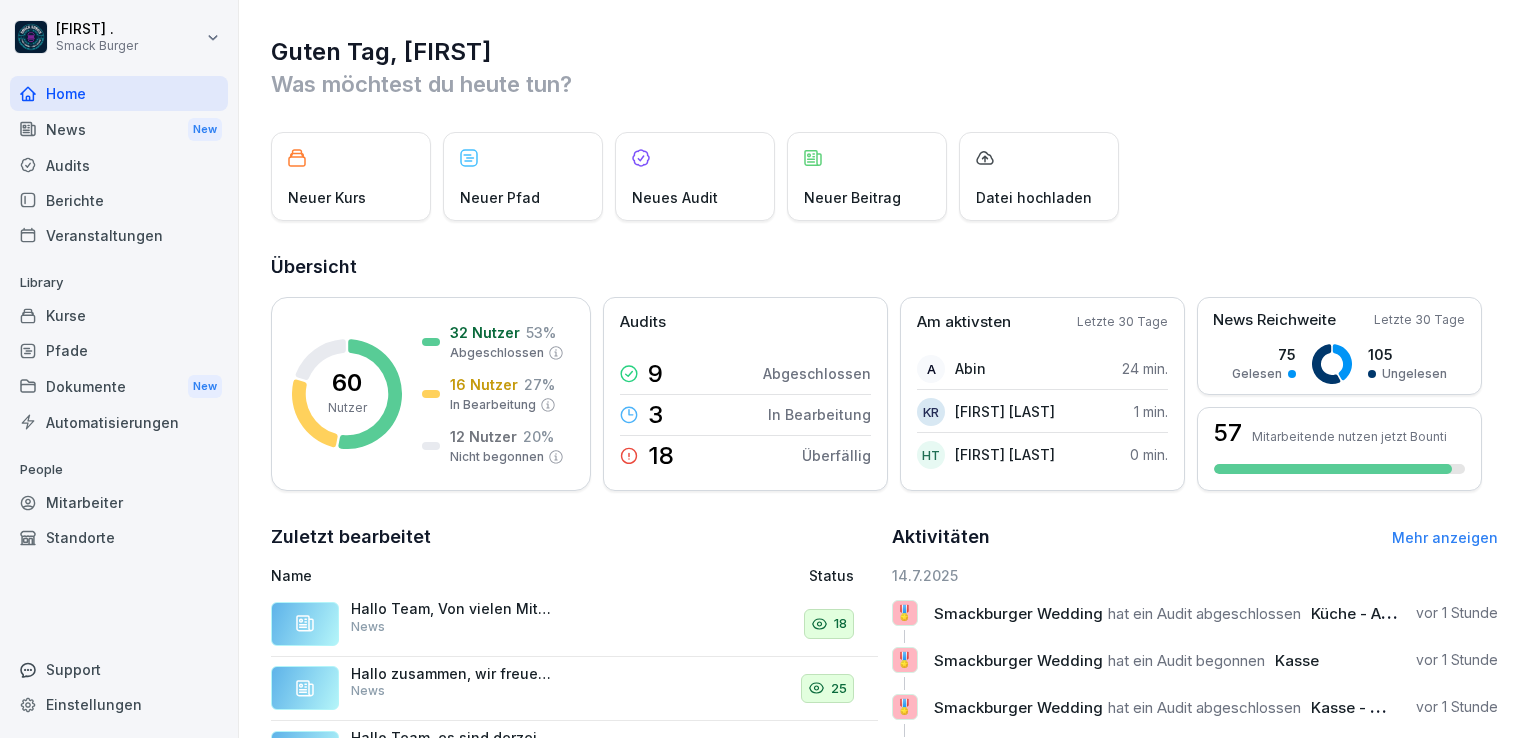scroll, scrollTop: 0, scrollLeft: 0, axis: both 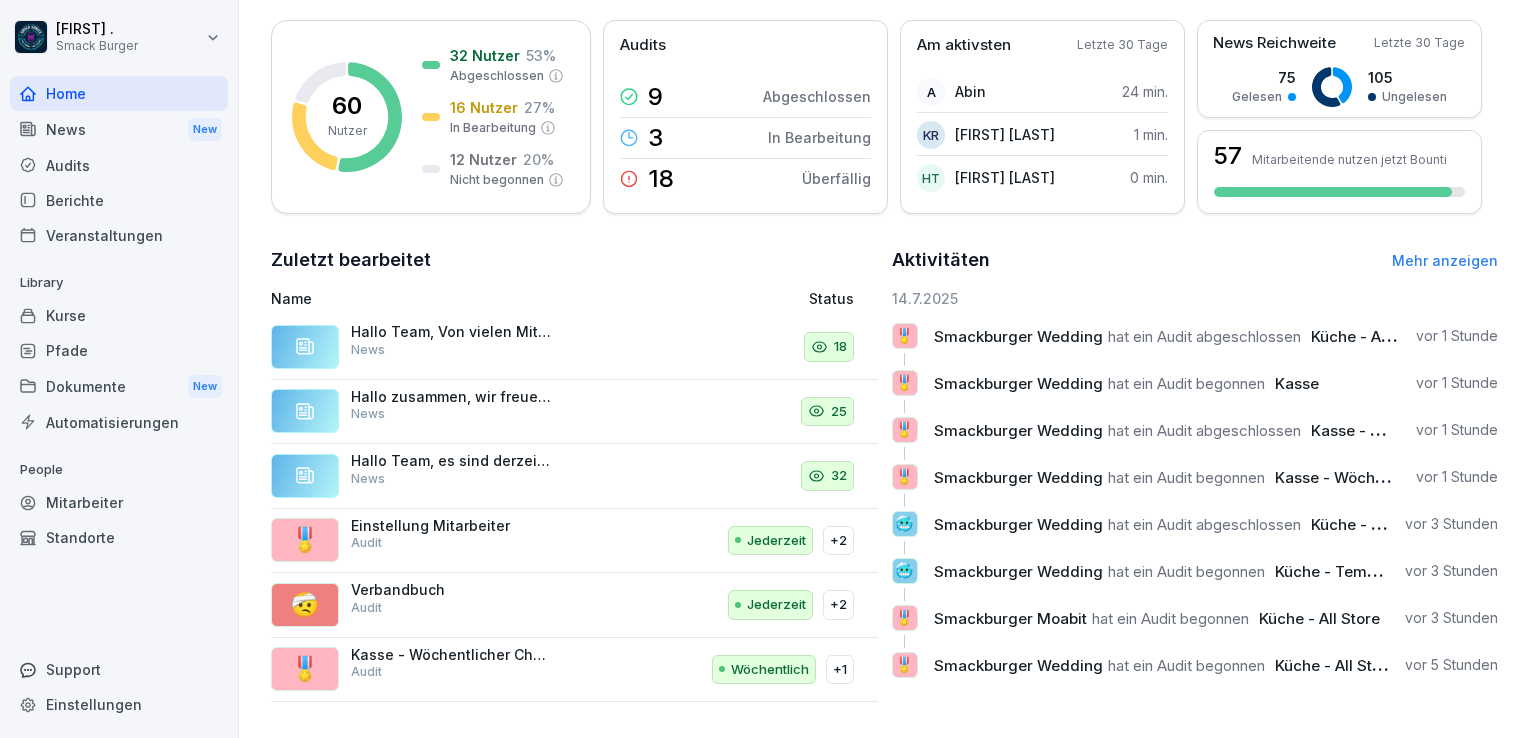 click on "Smackburger Wedding" at bounding box center [1018, 336] 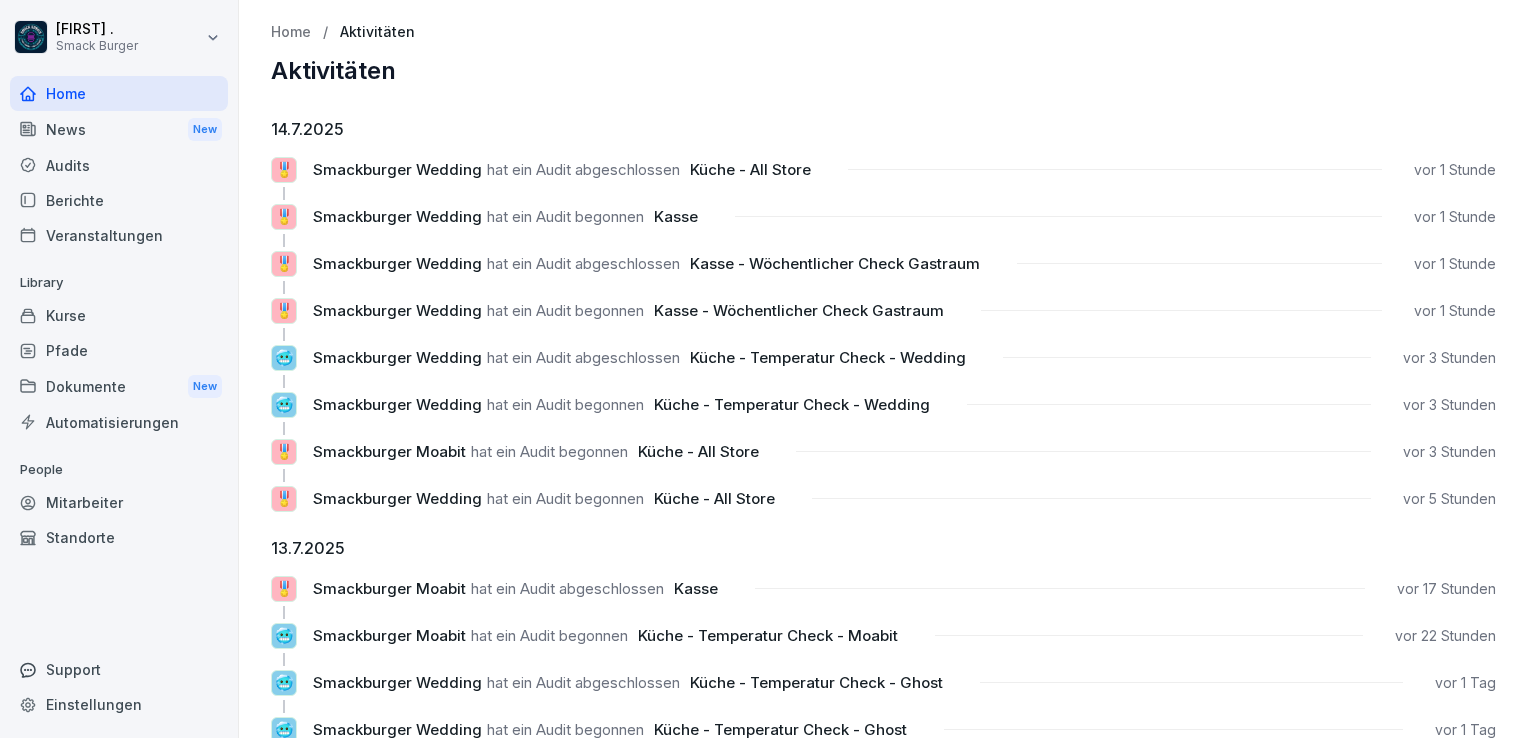 click on "Berichte" at bounding box center [119, 200] 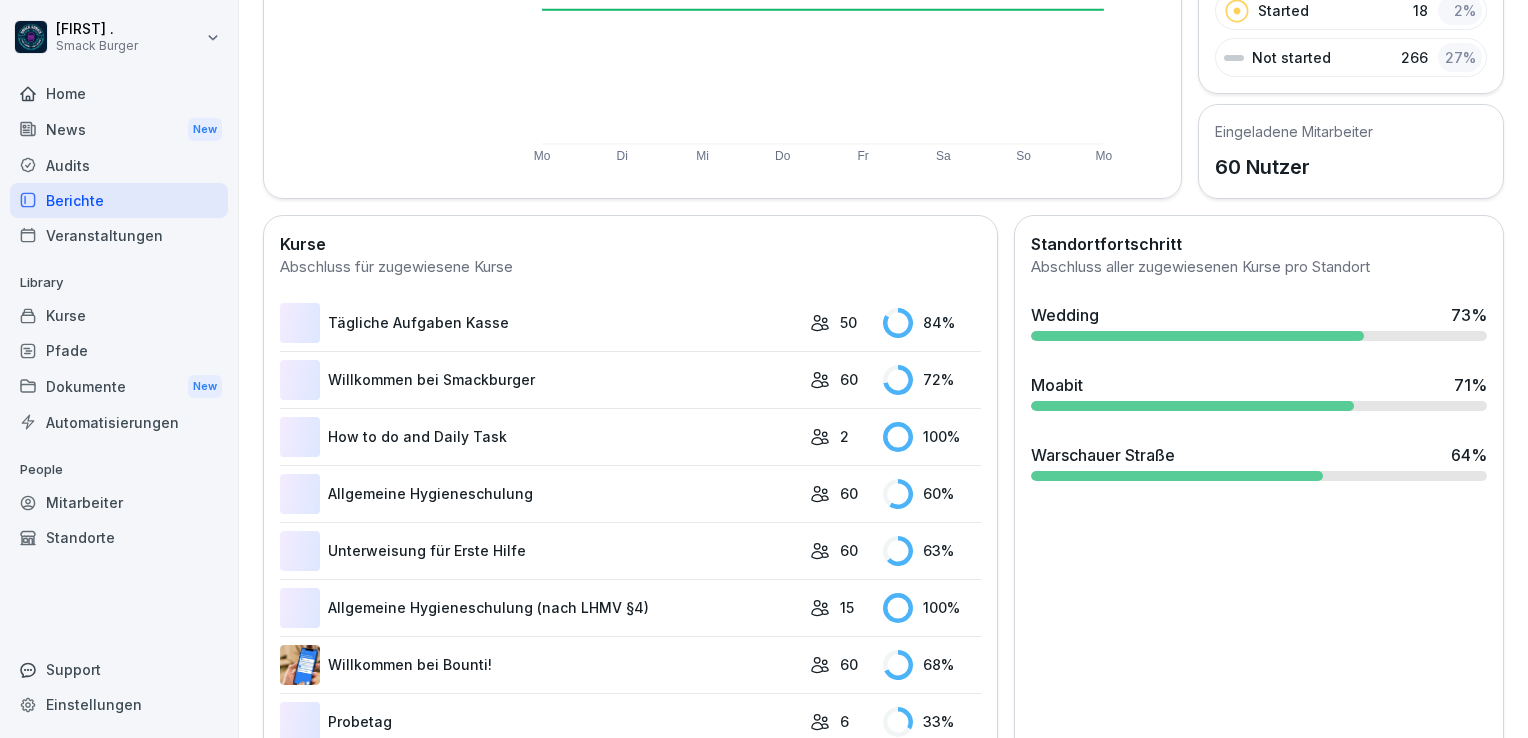scroll, scrollTop: 400, scrollLeft: 0, axis: vertical 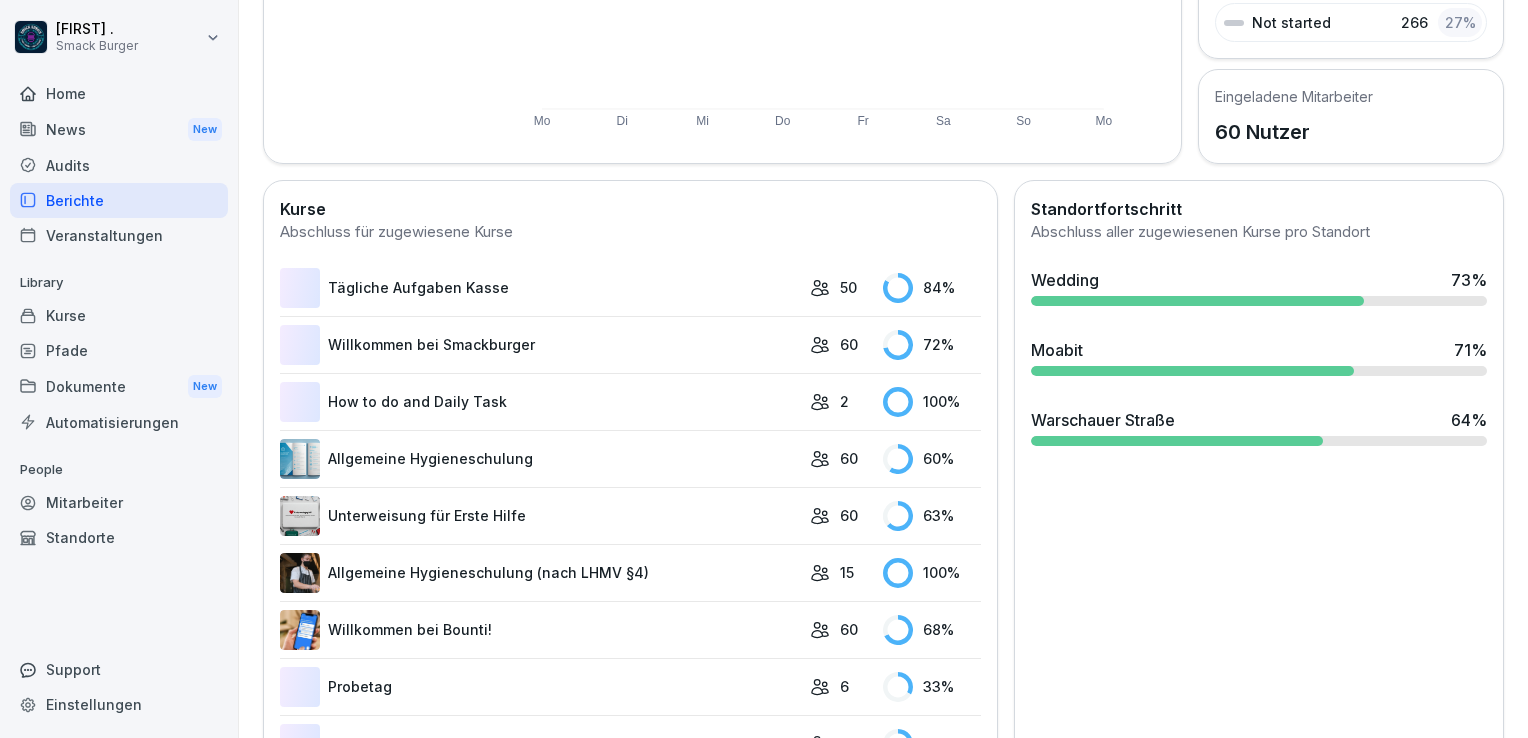 click on "Joe   . Smack Burger Home News New Audits Berichte Veranstaltungen Library Kurse Pfade Dokumente New Automatisierungen People Mitarbeiter Standorte Support Einstellungen Berichte Übersicht Kurse Mitarbeiter Aktive Mitarbeiter 0 0.00% vs Gestern Gesamter Zeitraum 30 Tage 7 Tage 24 Stunden Mo Di Mi Do Fr Sa So Mo Abschlussrate Completed 690 Completed 690 71 % Started 18 2 % Not started 266 27 % Eingeladene Mitarbeiter 60 Nutzer Kurse Abschluss für zugewiesene Kurse Tägliche Aufgaben Kasse 50 84 % Willkommen bei Smackburger 60 72 % How to do and Daily Task 2 100 % Allgemeine Hygieneschulung 60 60 % Unterweisung für Erste Hilfe 60 63 % Allgemeine Hygieneschulung (nach LHMV §4) 15 100 % Willkommen bei Bounti!  60 68 % Probetag 6 33 % Reinigungssytem Smackburger 60 58 % Tägliche Aufgaben in der Küche 39 74 % Offboarding 2 50 % Kassenbedienung 50 74 % Burger Basics 39 79 % Geräteschulung 3 100 % Fries/Frittieren Basics 39 77 % Kundenservice und Reklamation 49 82 % 5-Step-System an der Kasse 50 74 % 40 78 % %" at bounding box center [764, 369] 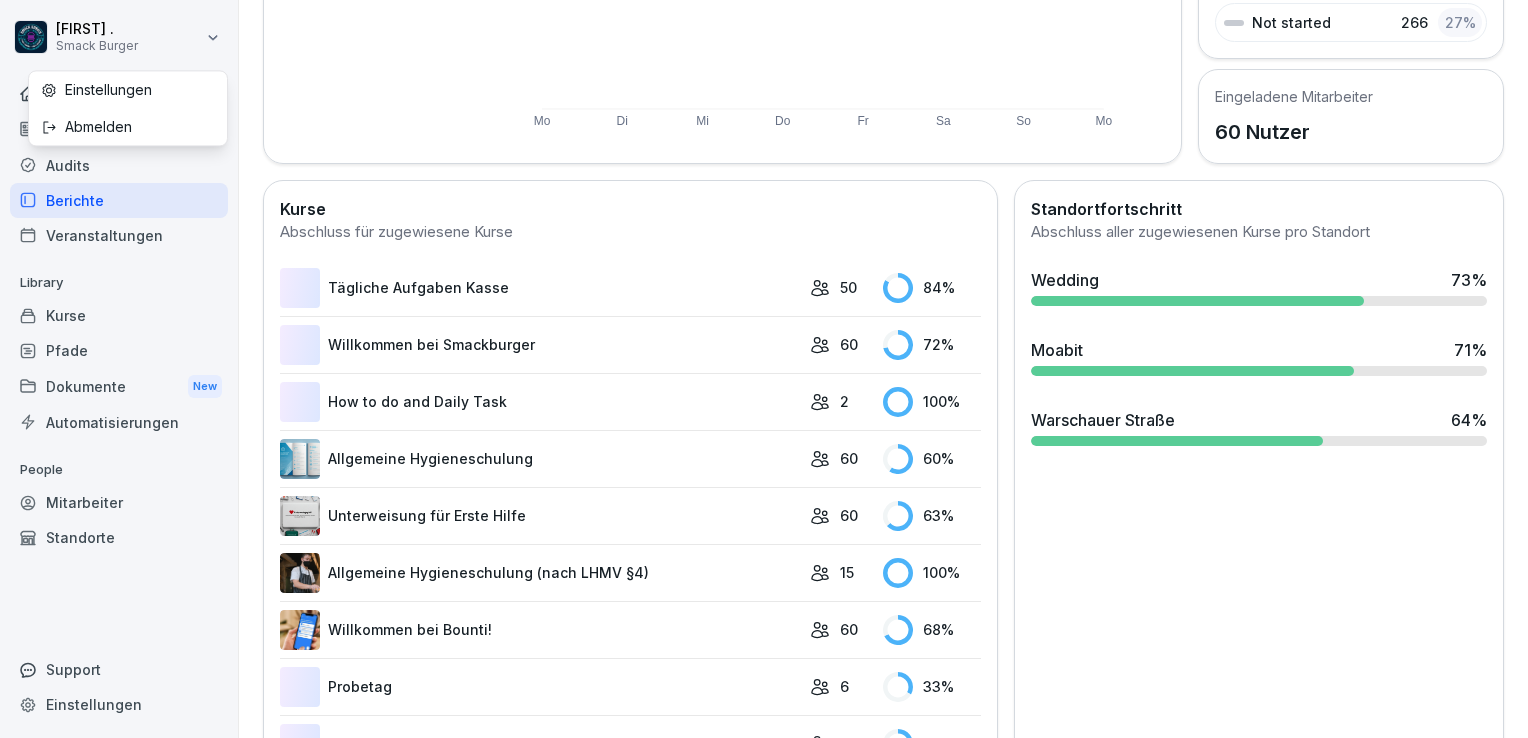 click on "Abmelden" at bounding box center [128, 126] 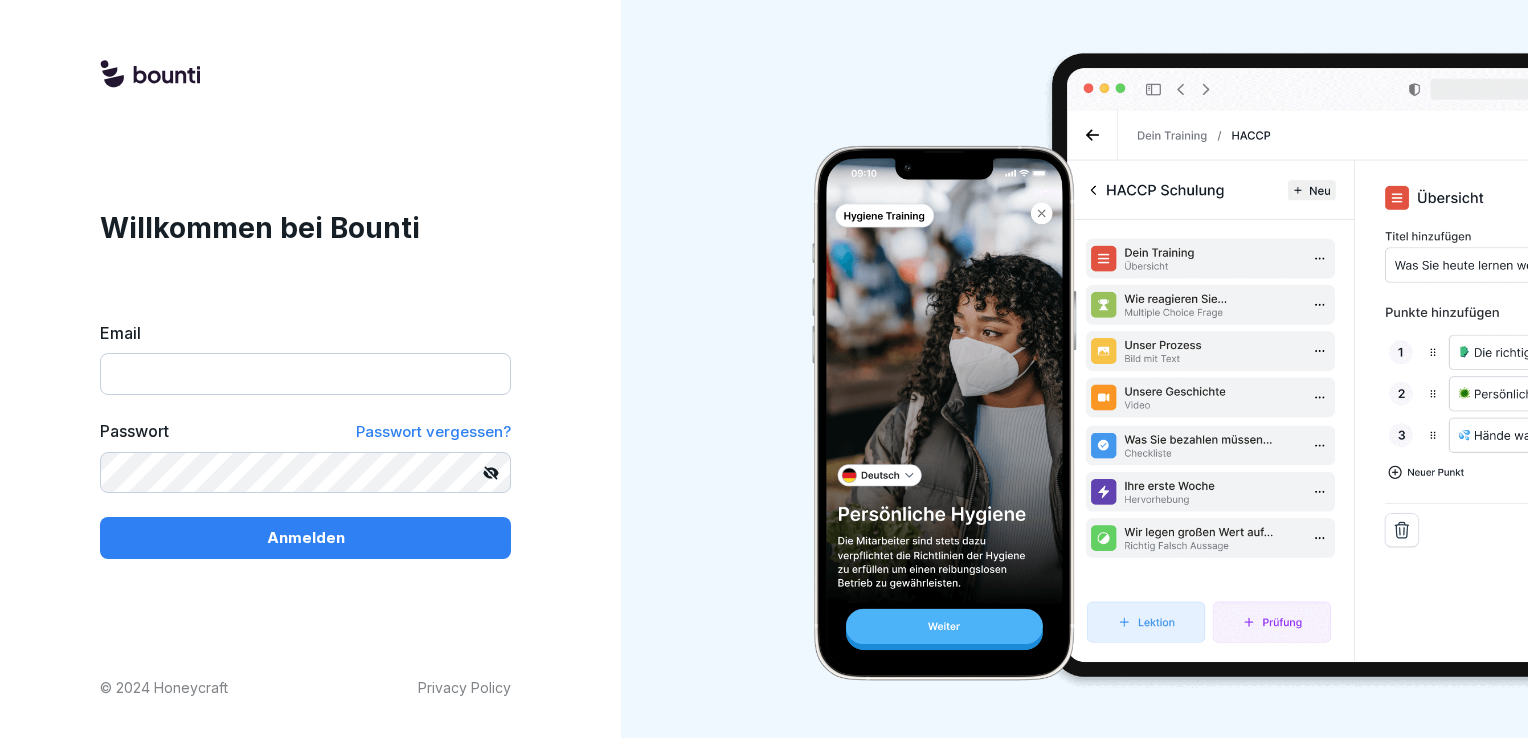 type on "**********" 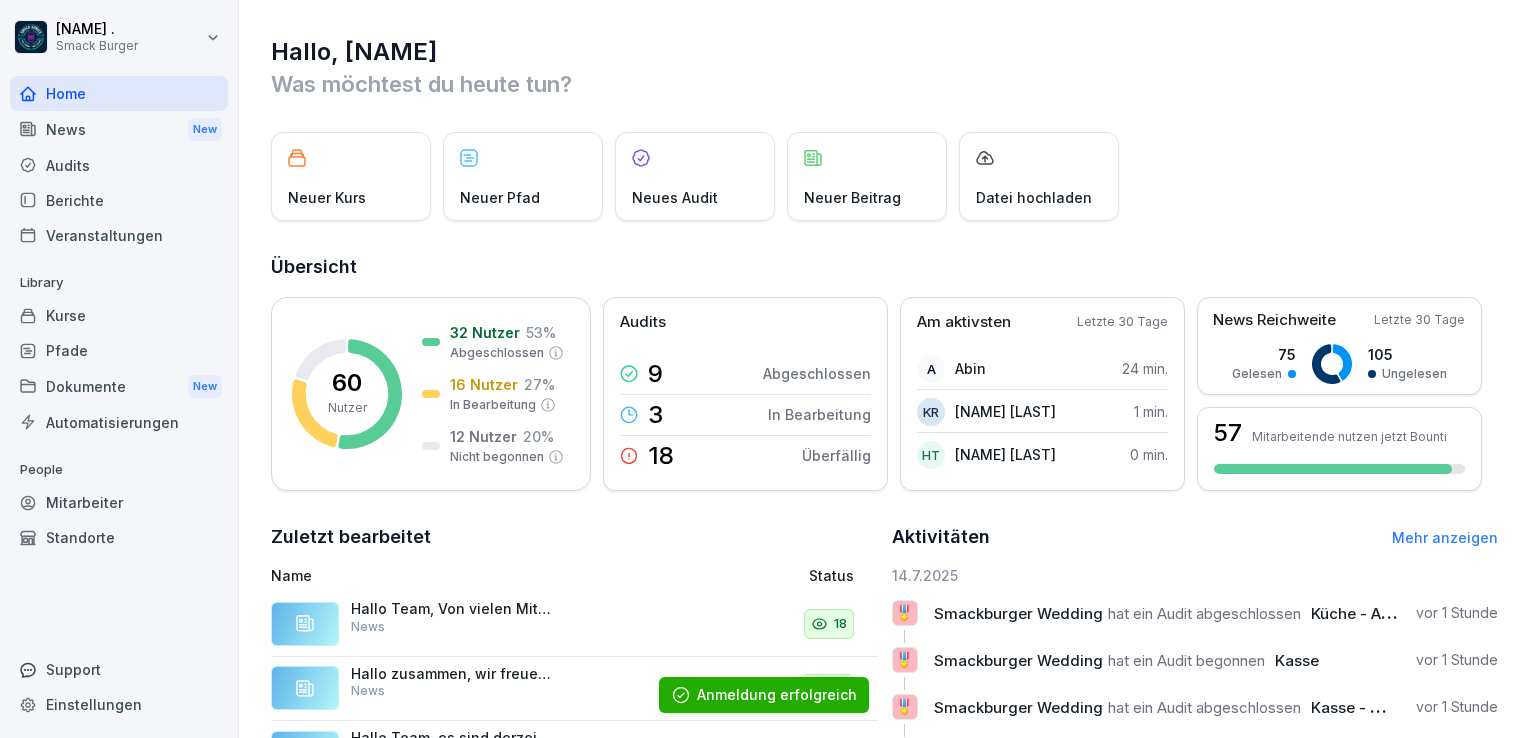 scroll, scrollTop: 0, scrollLeft: 0, axis: both 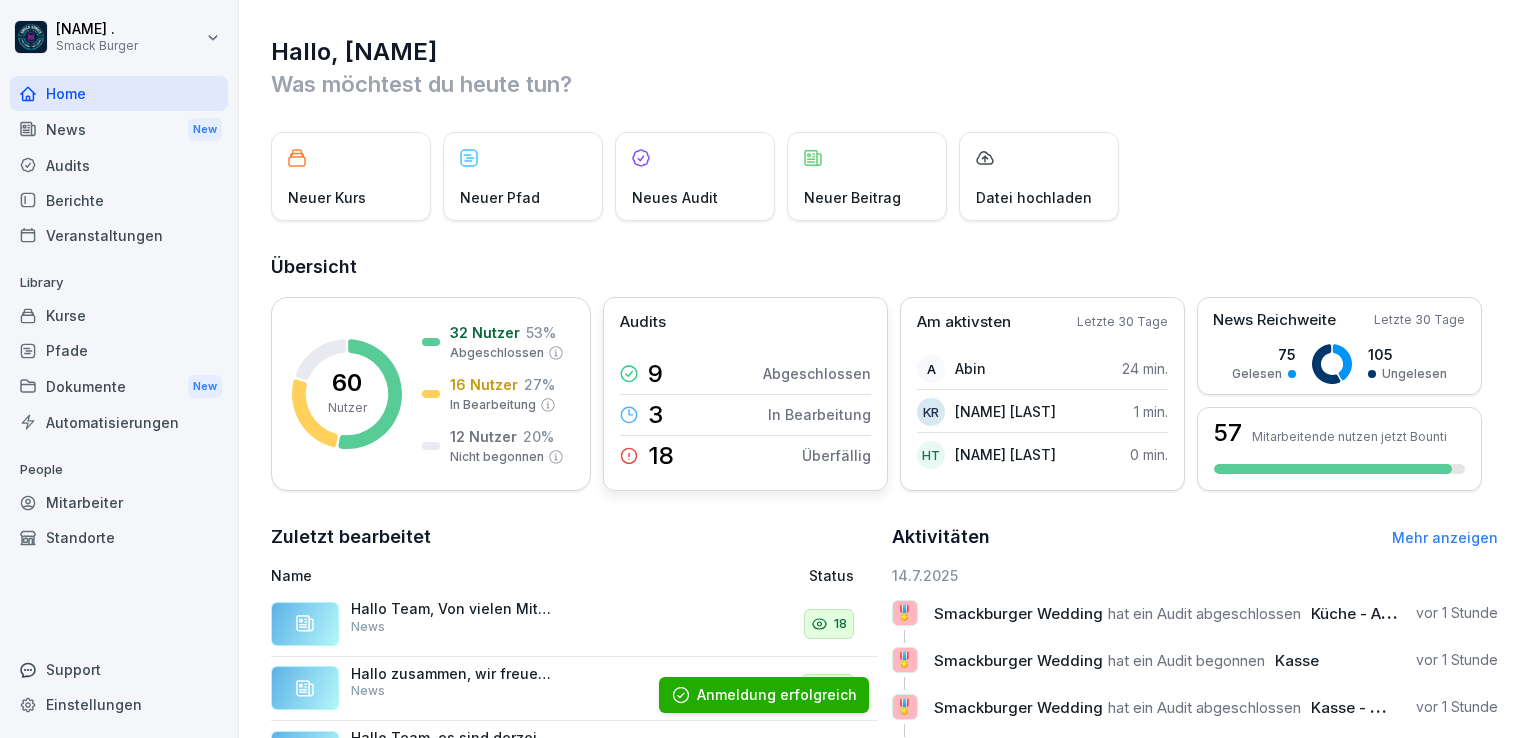 click on "Audits" at bounding box center (745, 322) 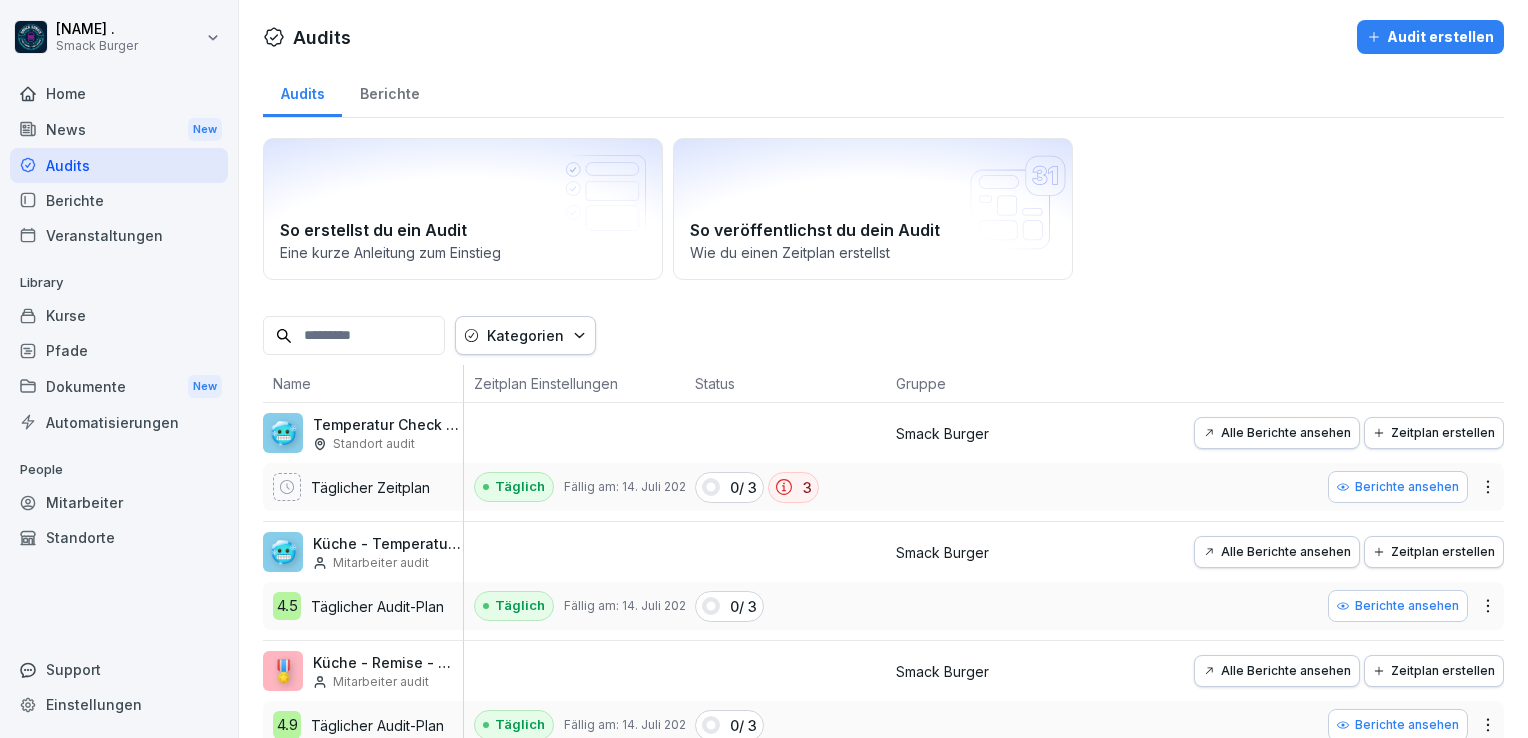 click on "Berichte ansehen" at bounding box center (1398, 487) 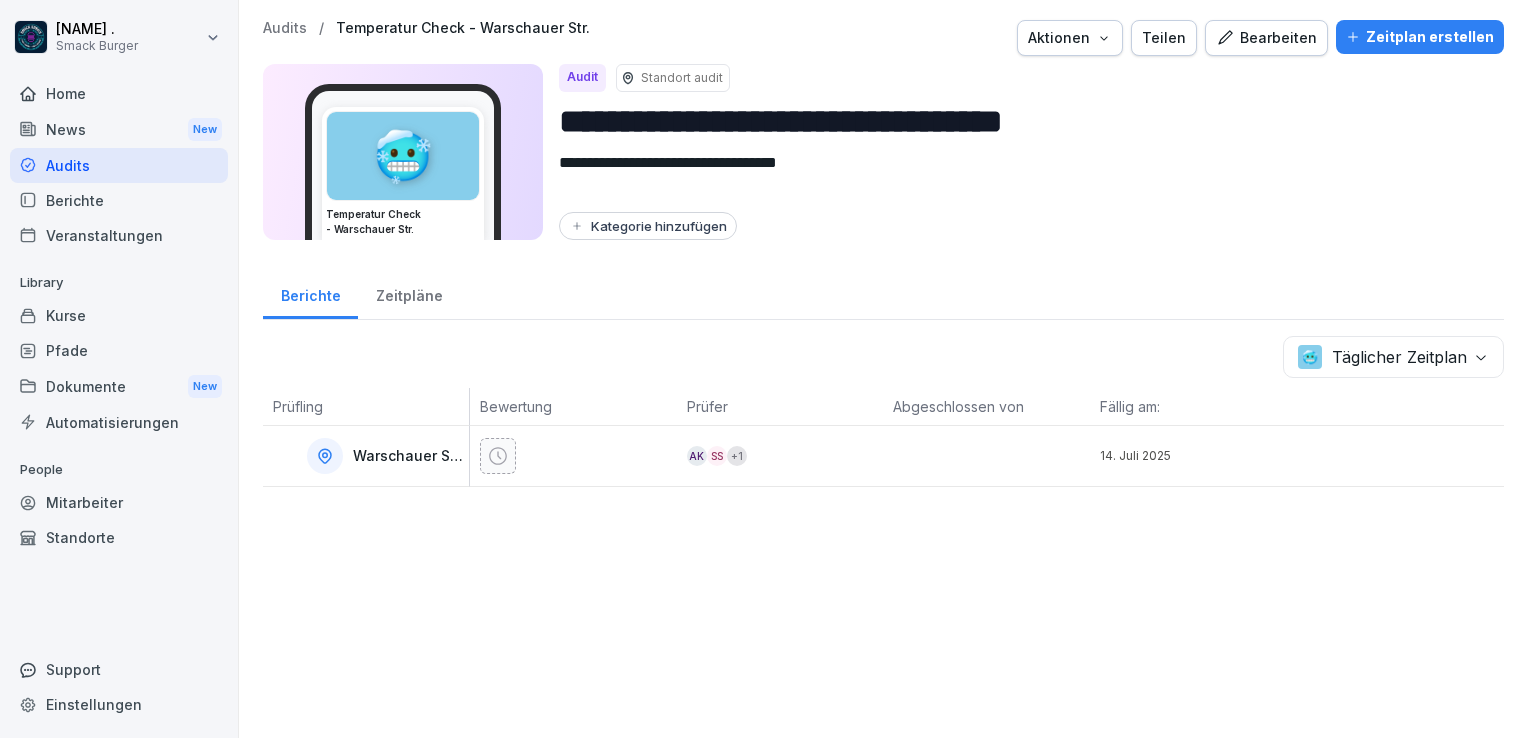 click on "Zeitpläne" at bounding box center (409, 293) 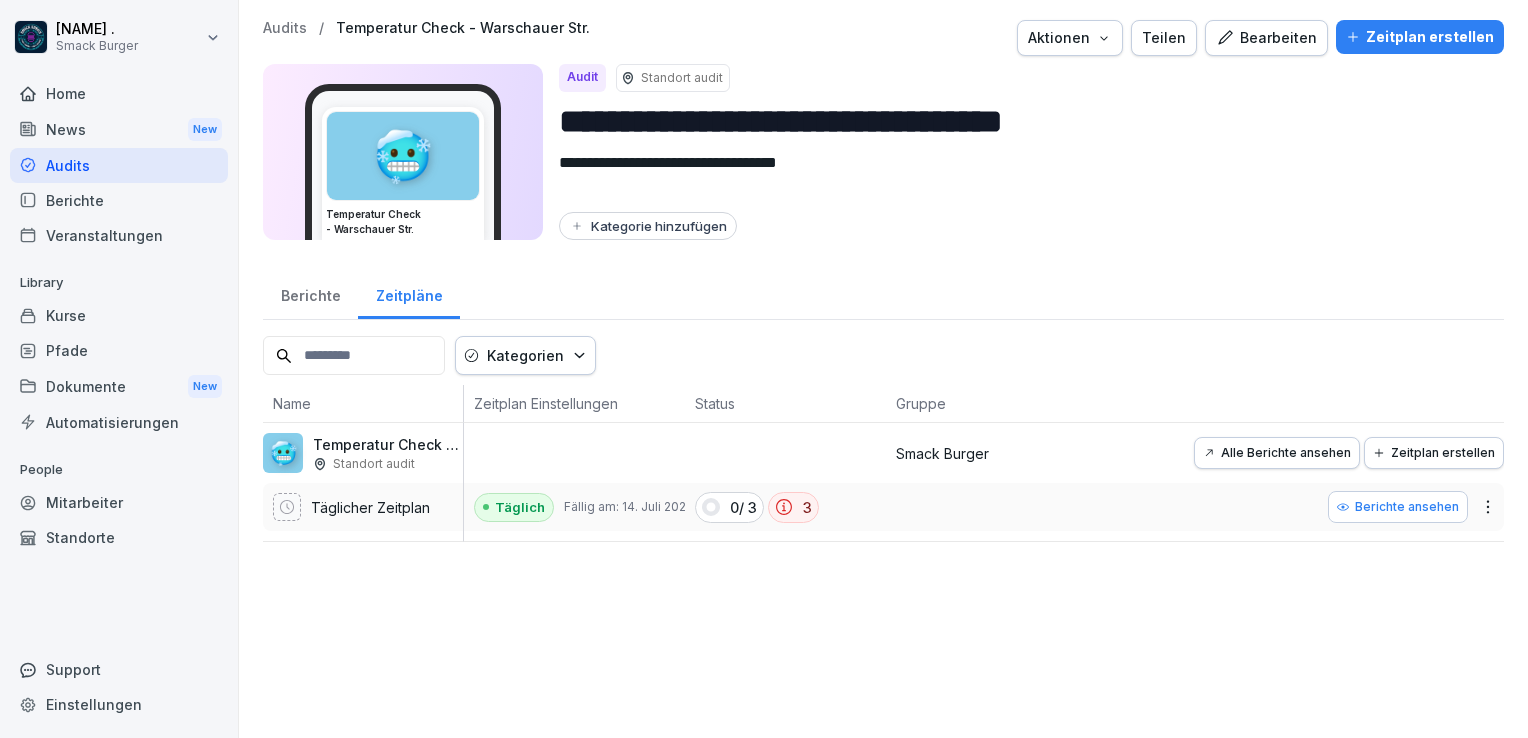 click on "Berichte" at bounding box center (310, 293) 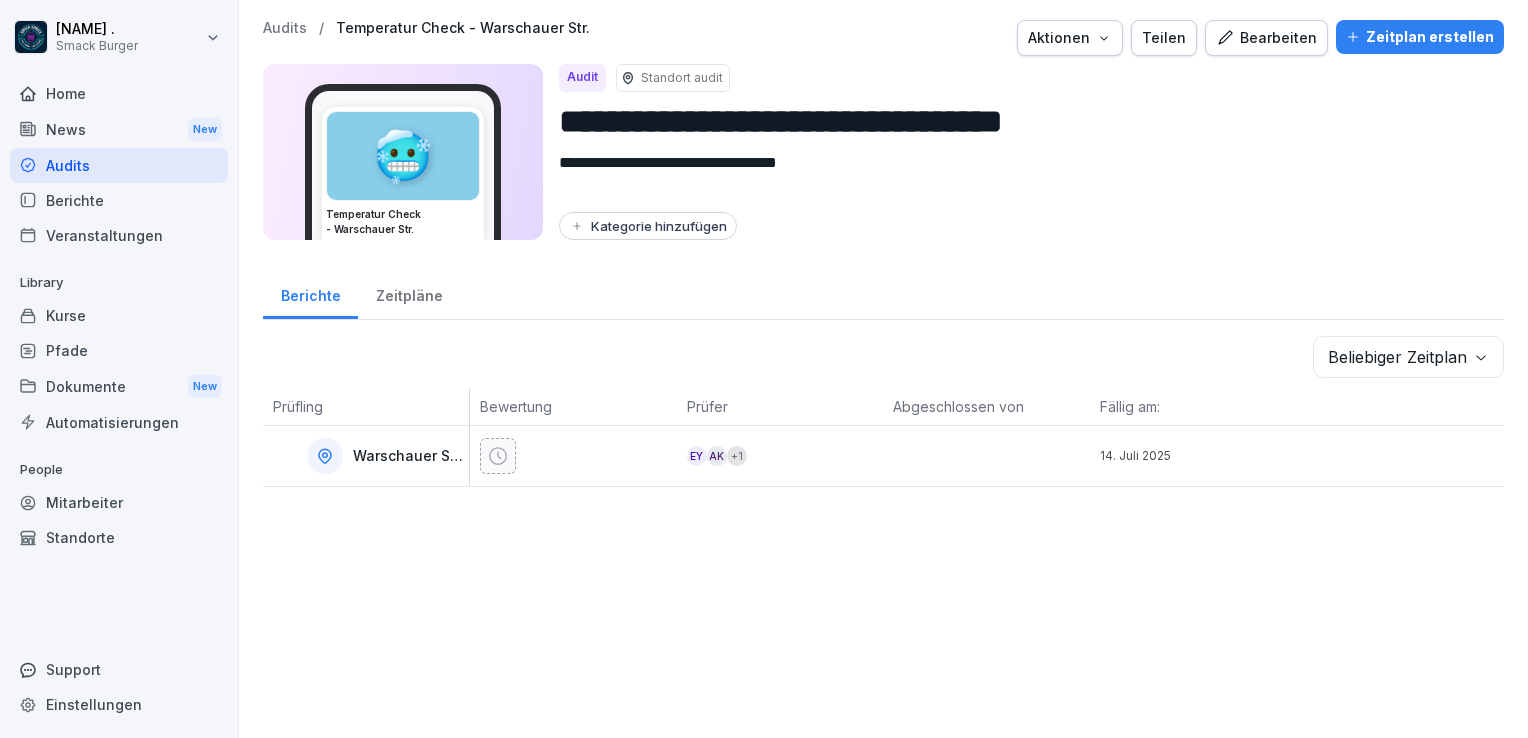 click on "14. Juli 2025" at bounding box center [1193, 456] 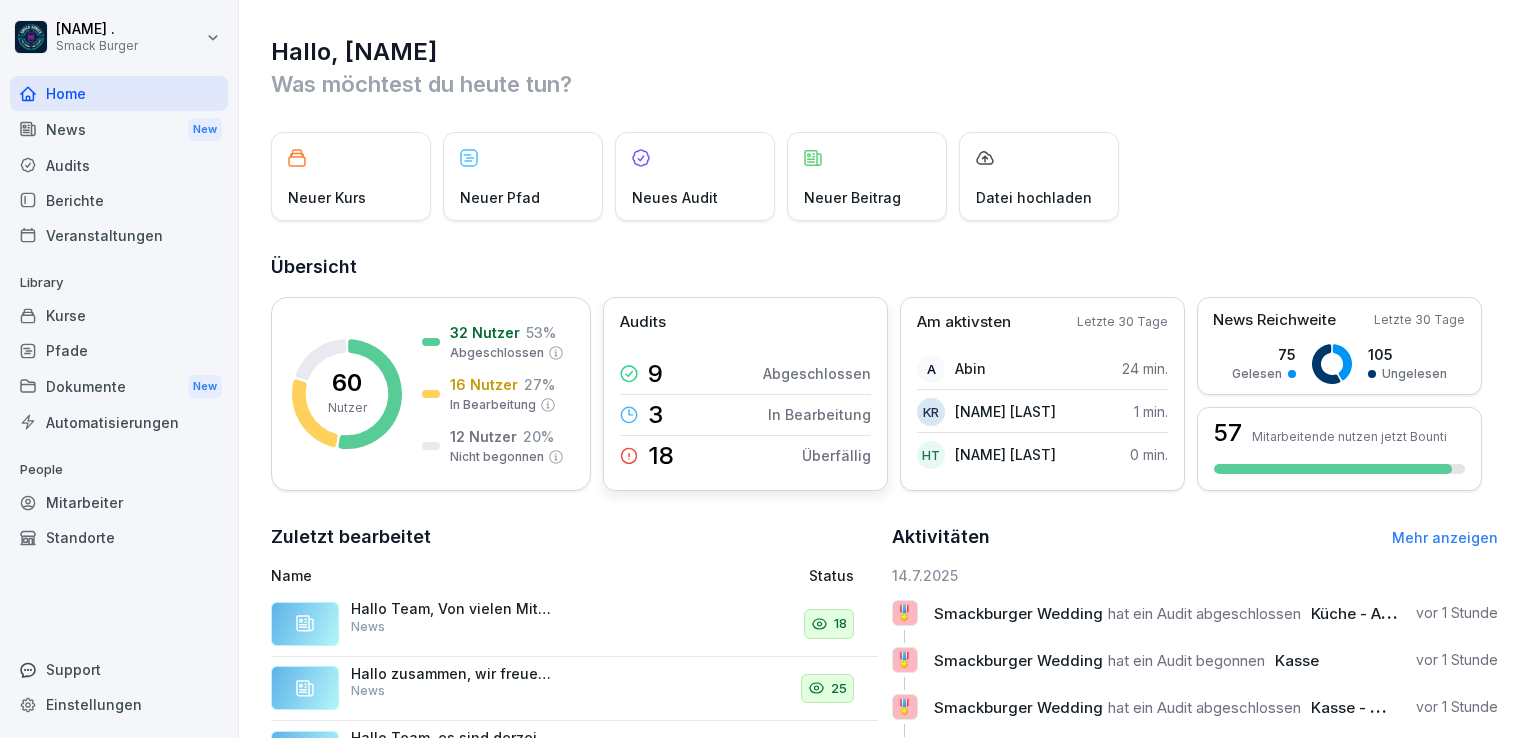 click on "9 Abgeschlossen" at bounding box center [745, 374] 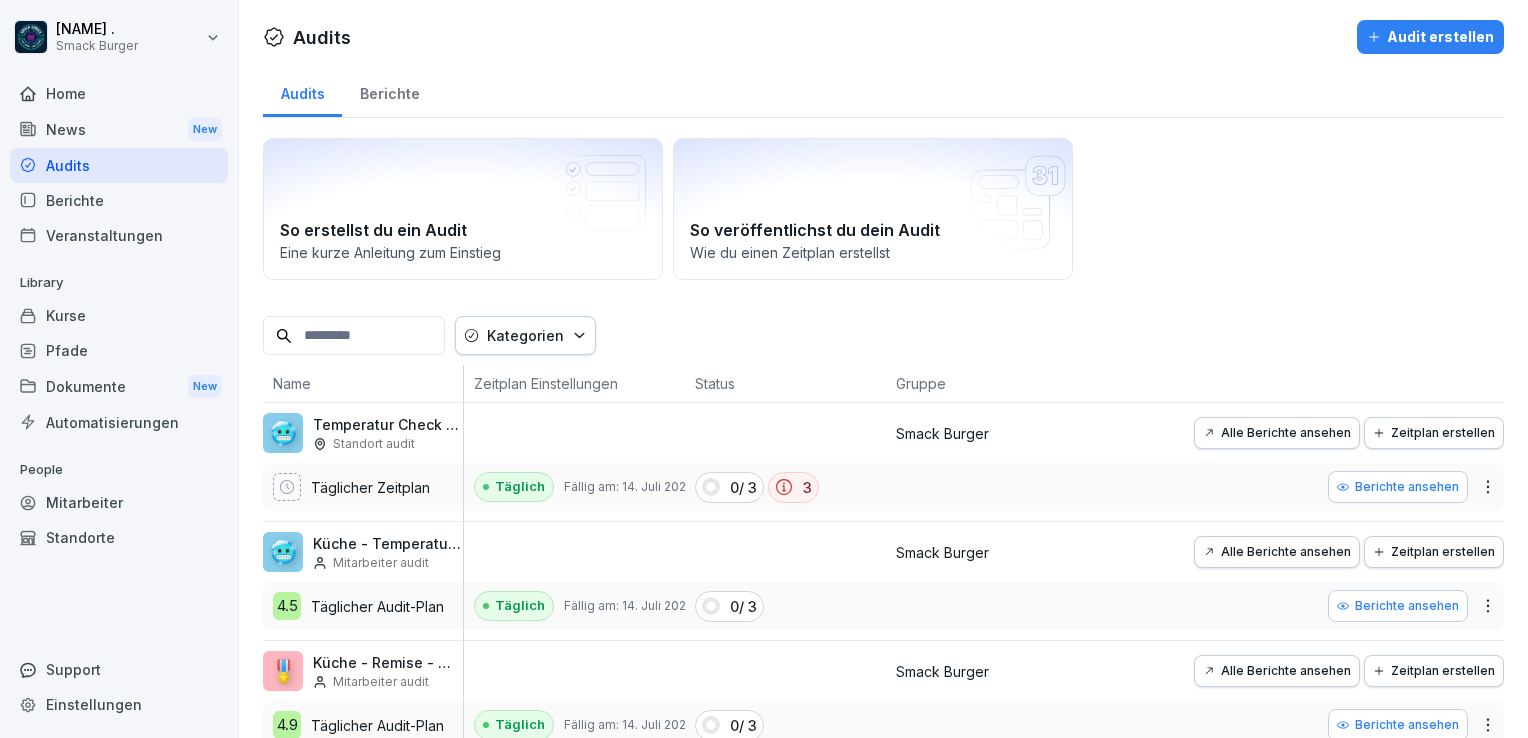 click on "Alle Berichte ansehen" at bounding box center [1277, 433] 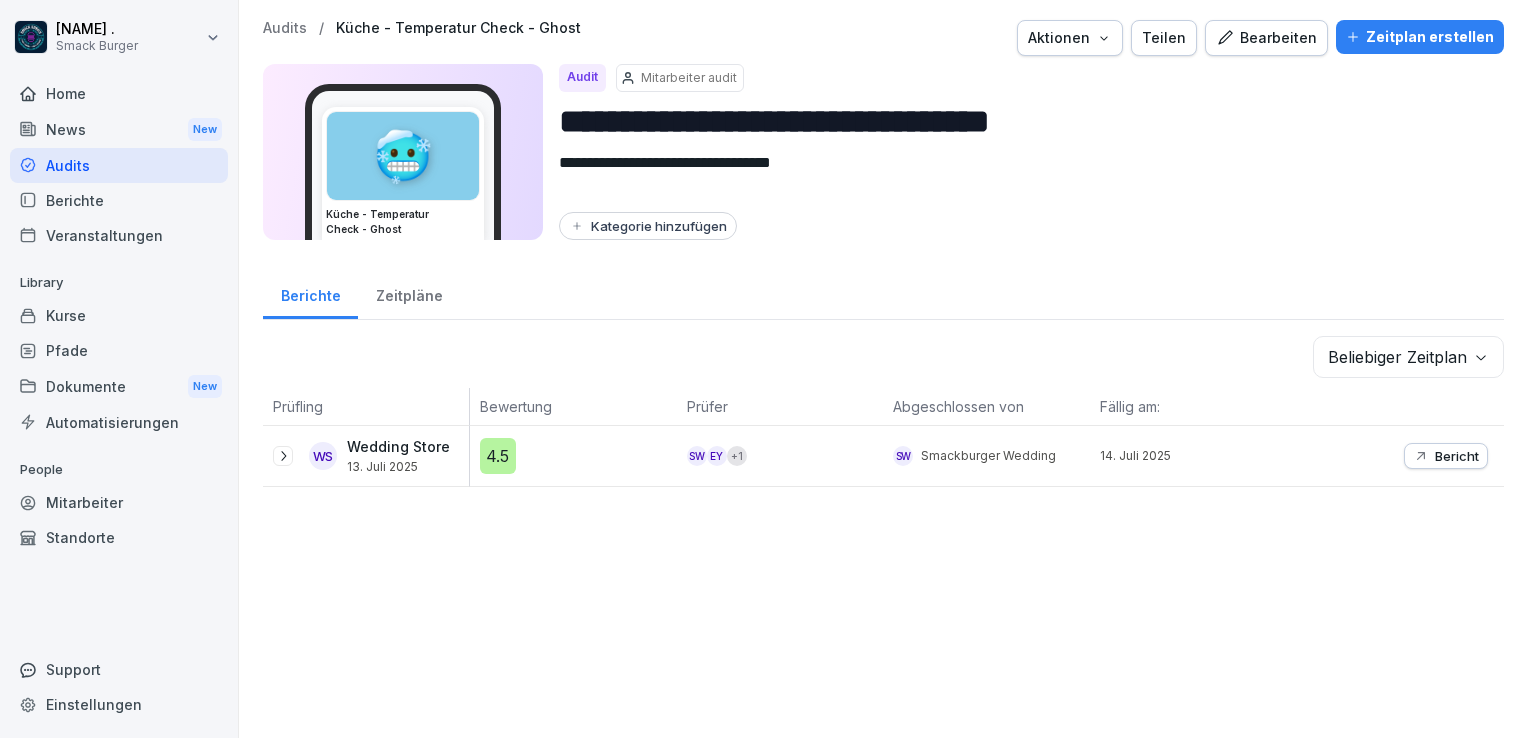 drag, startPoint x: 289, startPoint y: 457, endPoint x: 358, endPoint y: 518, distance: 92.09777 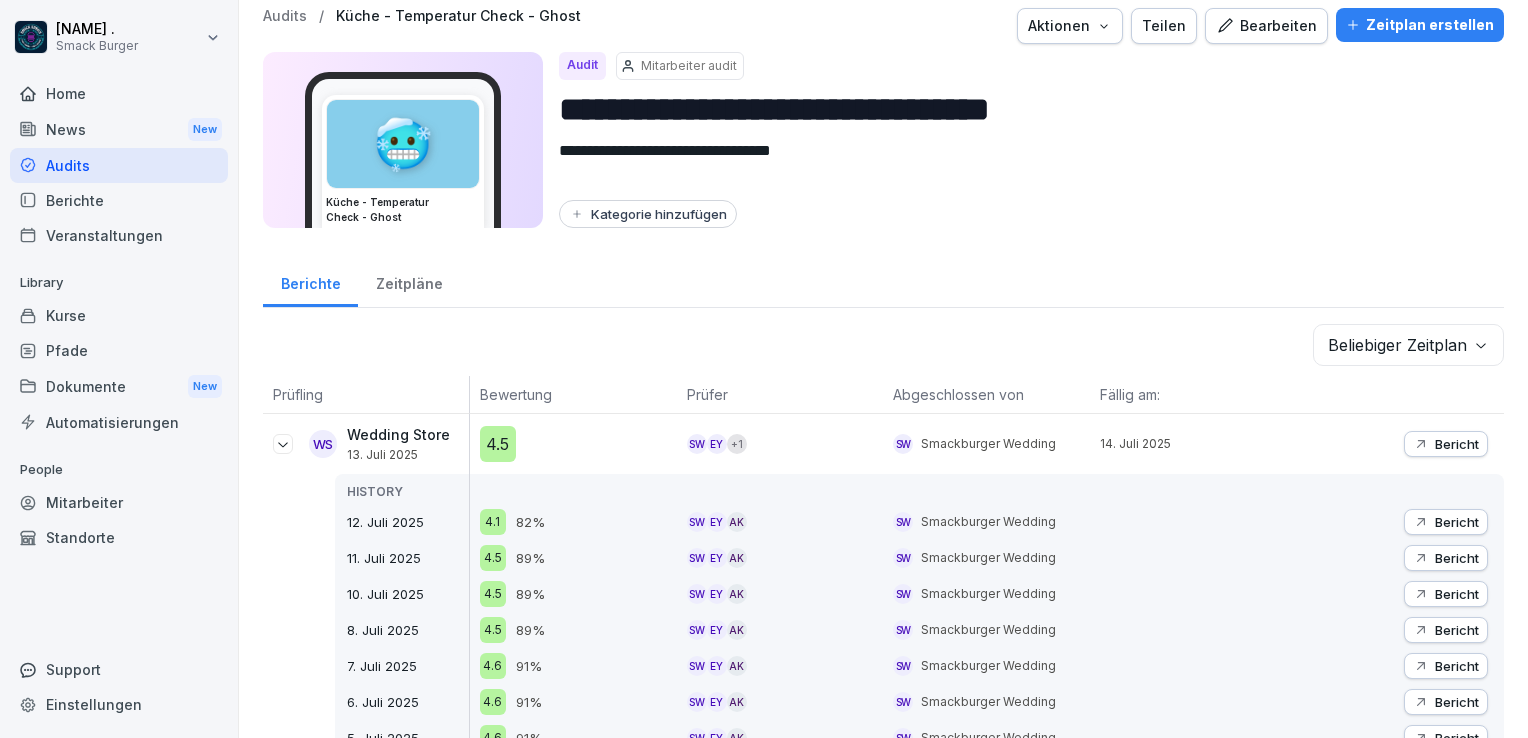 scroll, scrollTop: 0, scrollLeft: 0, axis: both 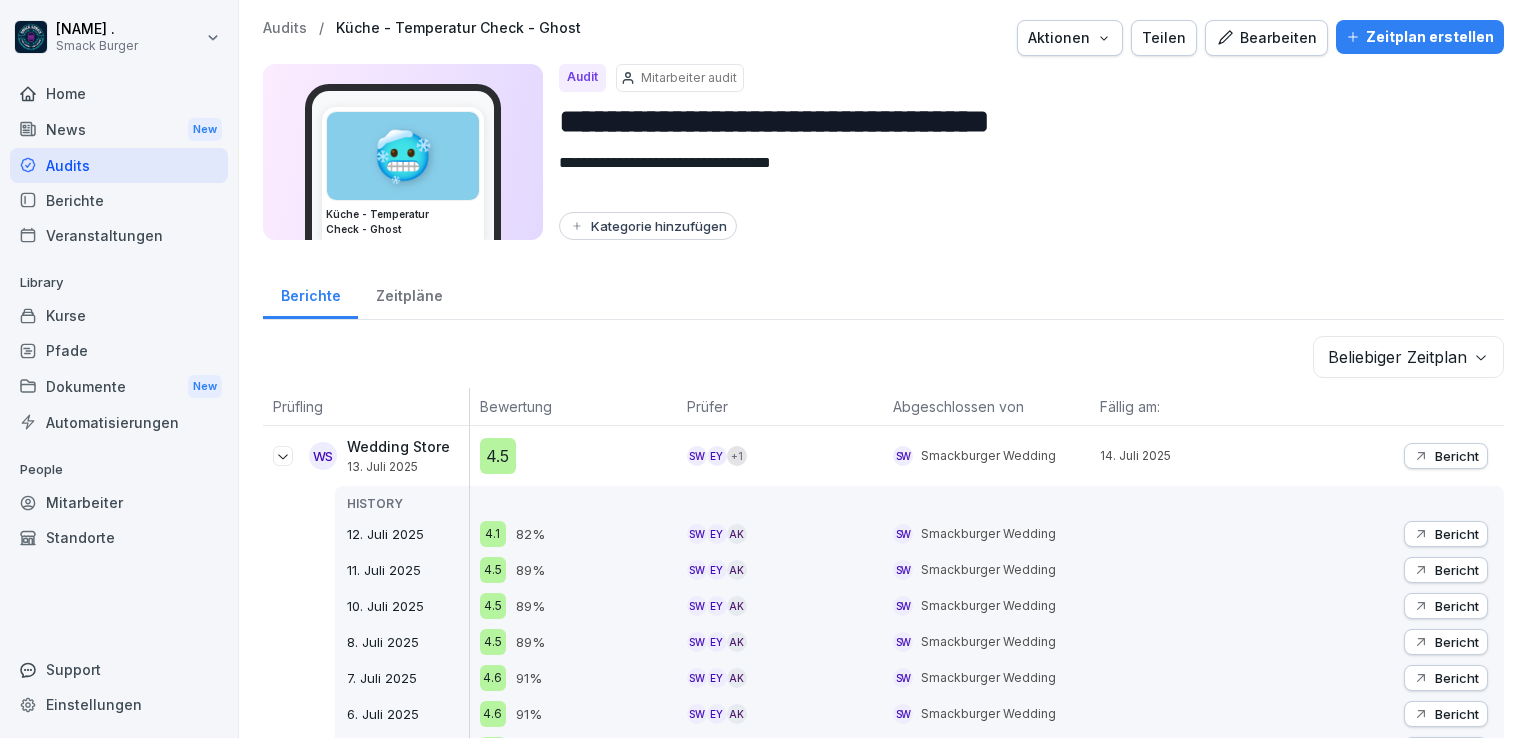 click on "News New" at bounding box center (119, 129) 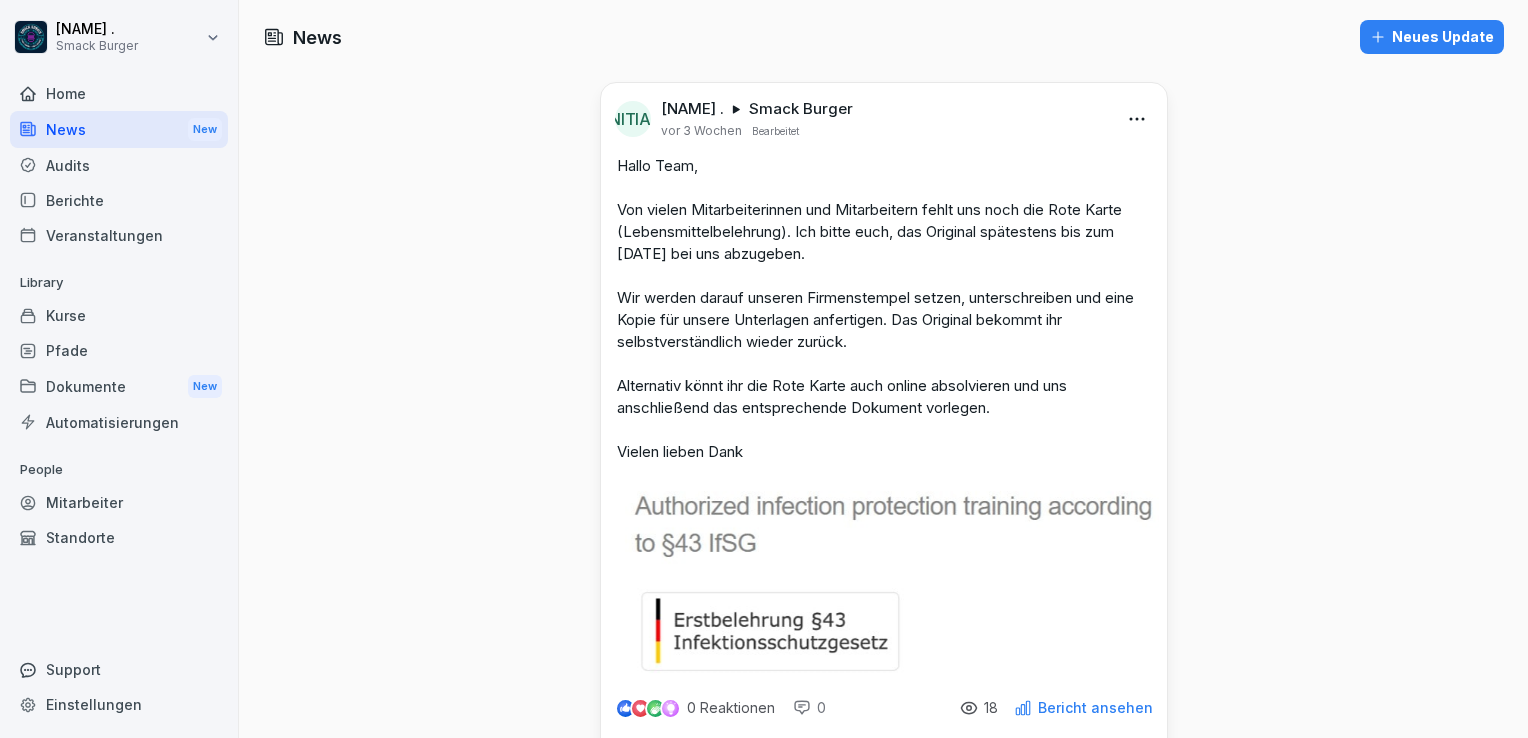 click on "Audits" at bounding box center (119, 165) 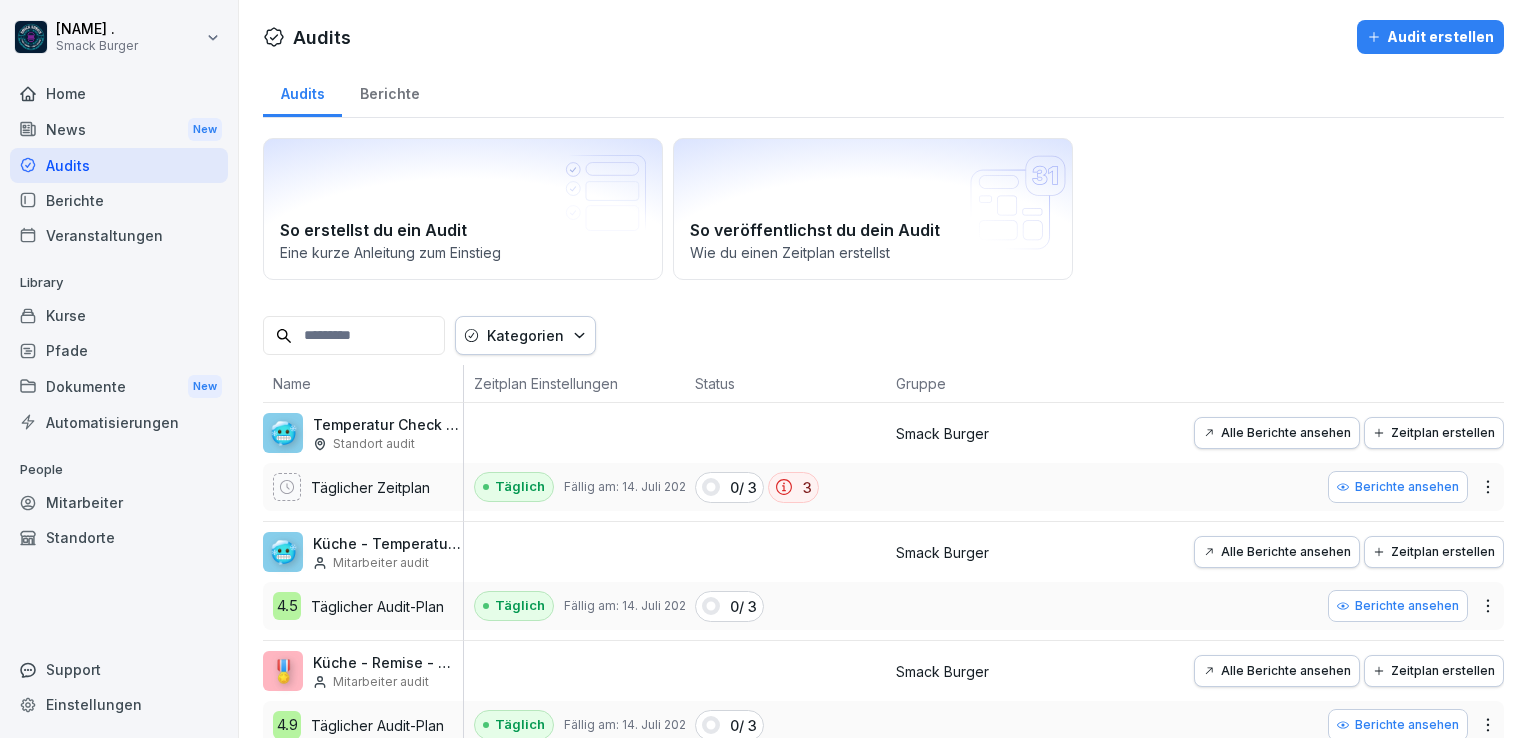 click on "Home" at bounding box center [119, 93] 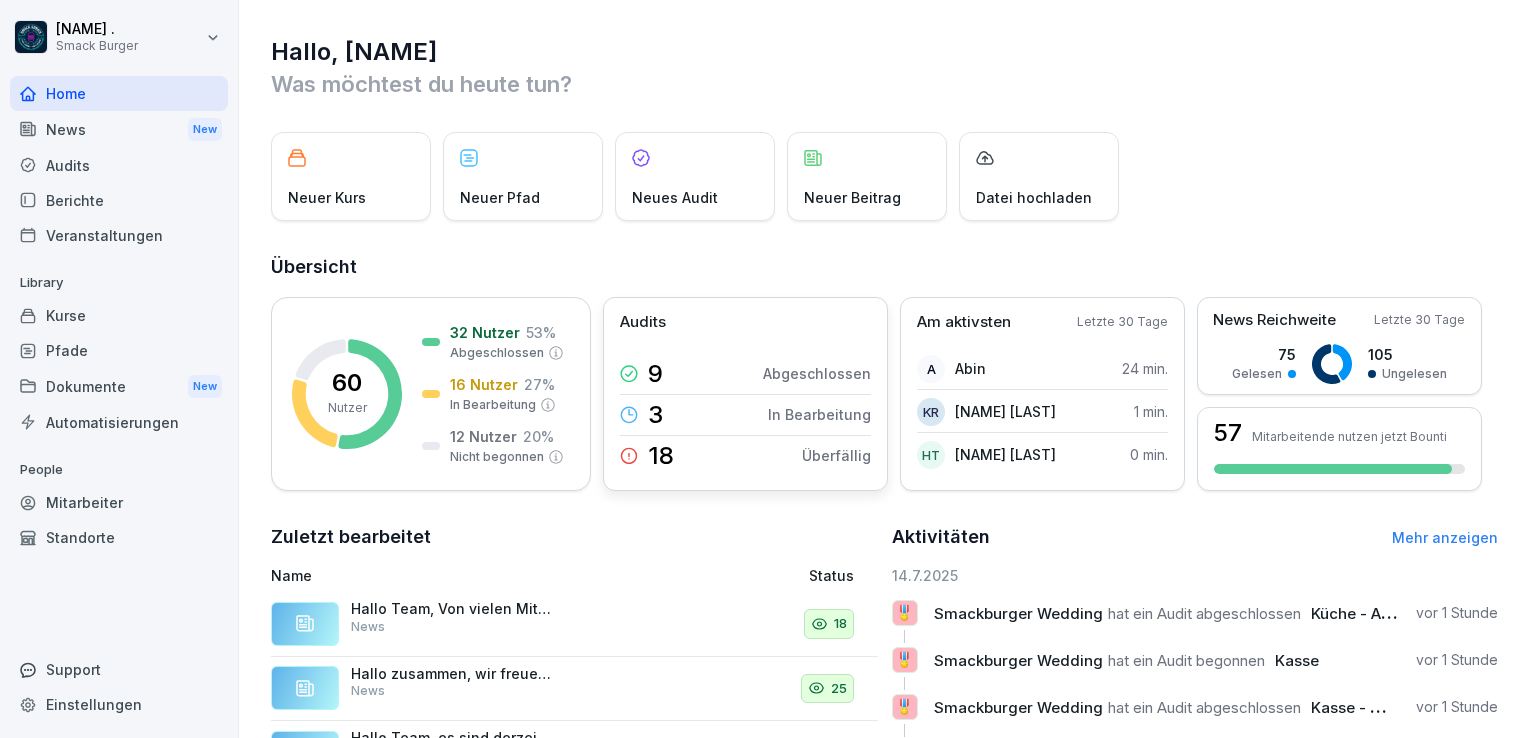 click on "Überfällig" at bounding box center (836, 455) 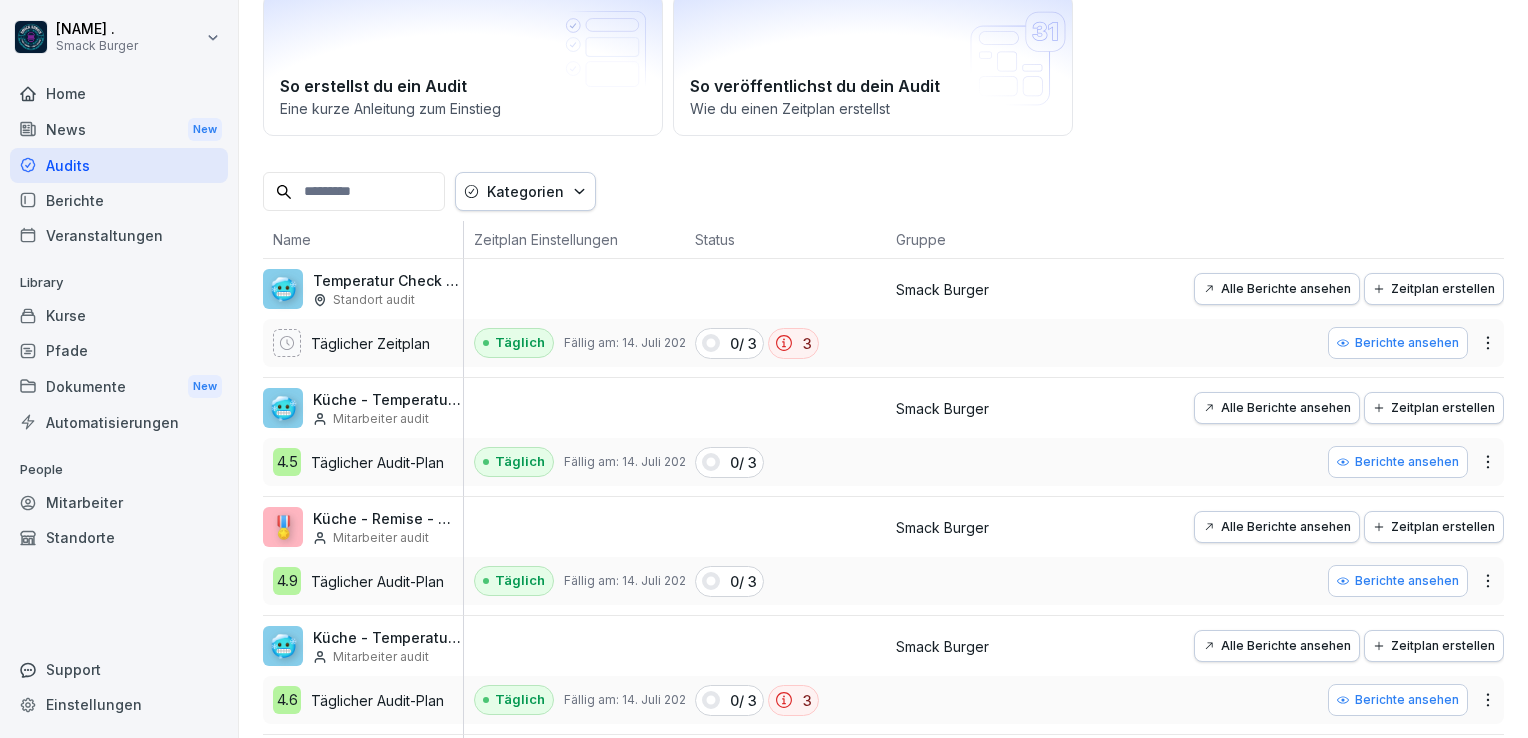 scroll, scrollTop: 100, scrollLeft: 0, axis: vertical 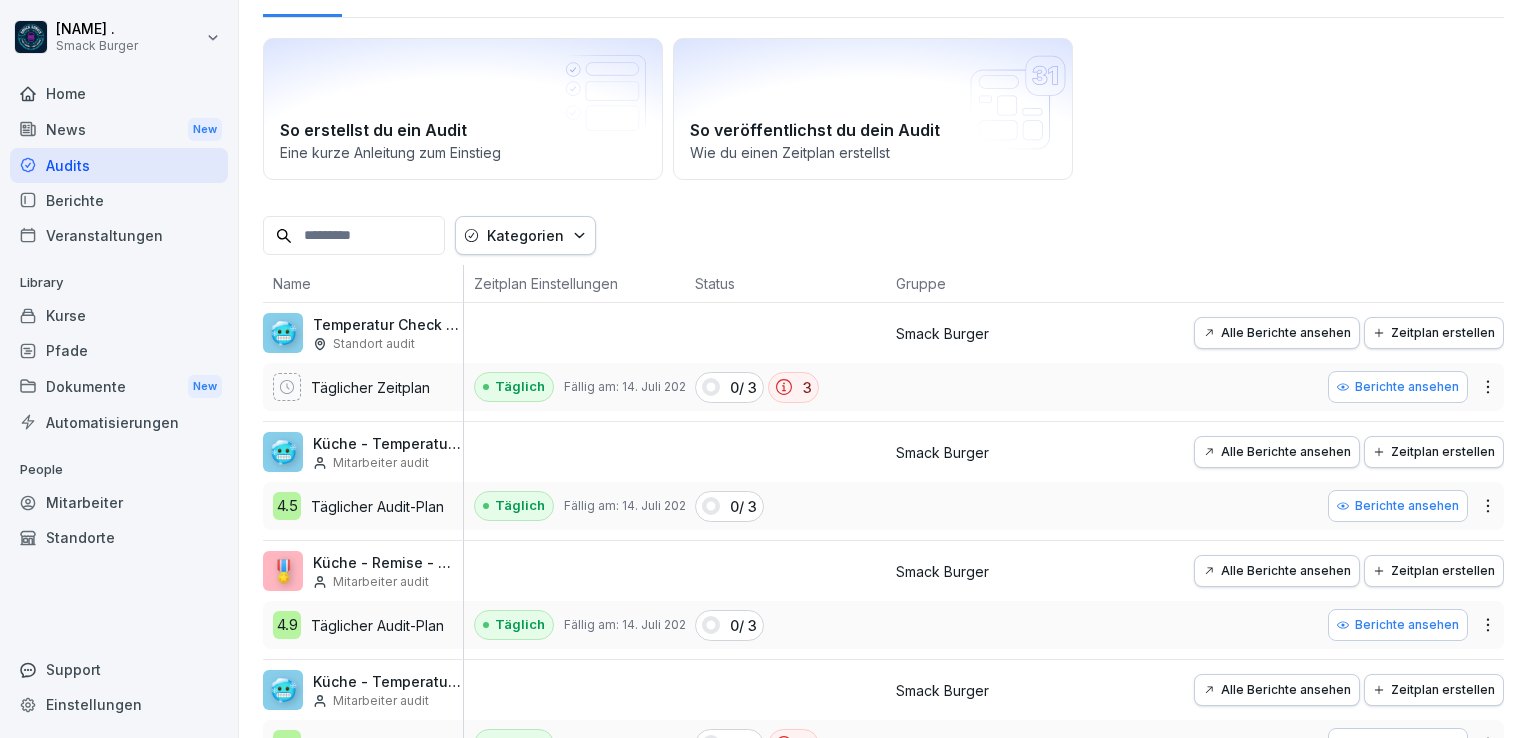 click on "Alle Berichte ansehen" at bounding box center [1277, 452] 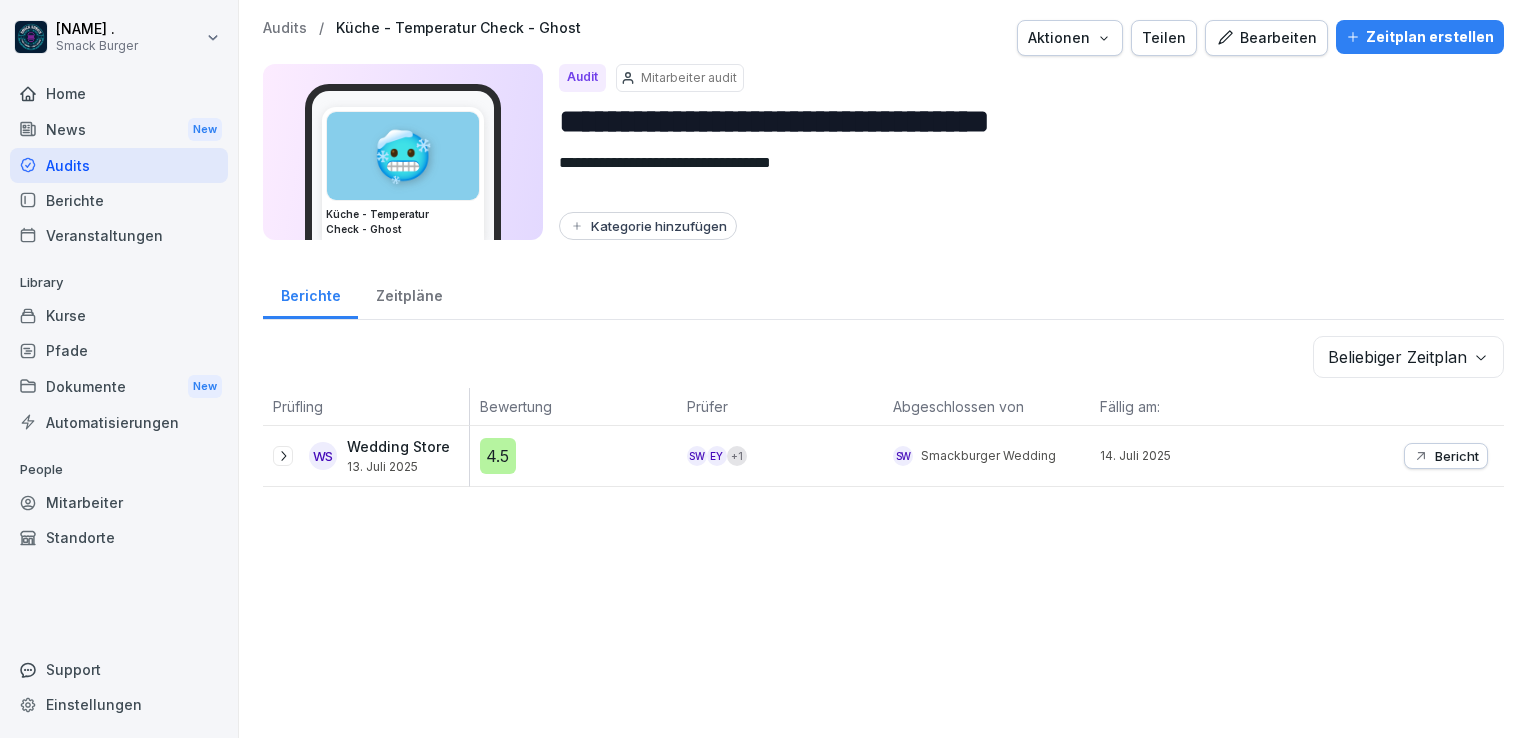 click on "Audits" at bounding box center [285, 28] 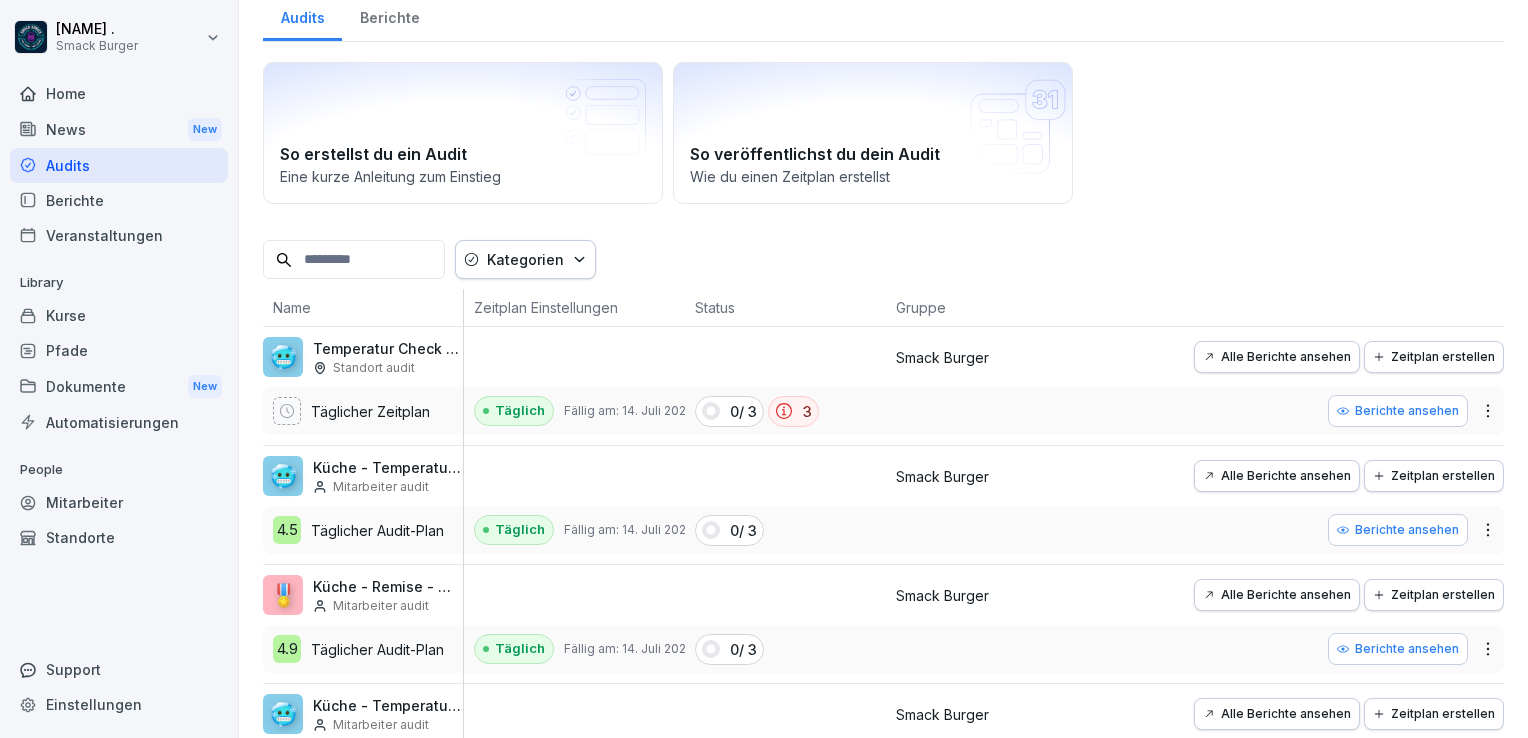 scroll, scrollTop: 200, scrollLeft: 0, axis: vertical 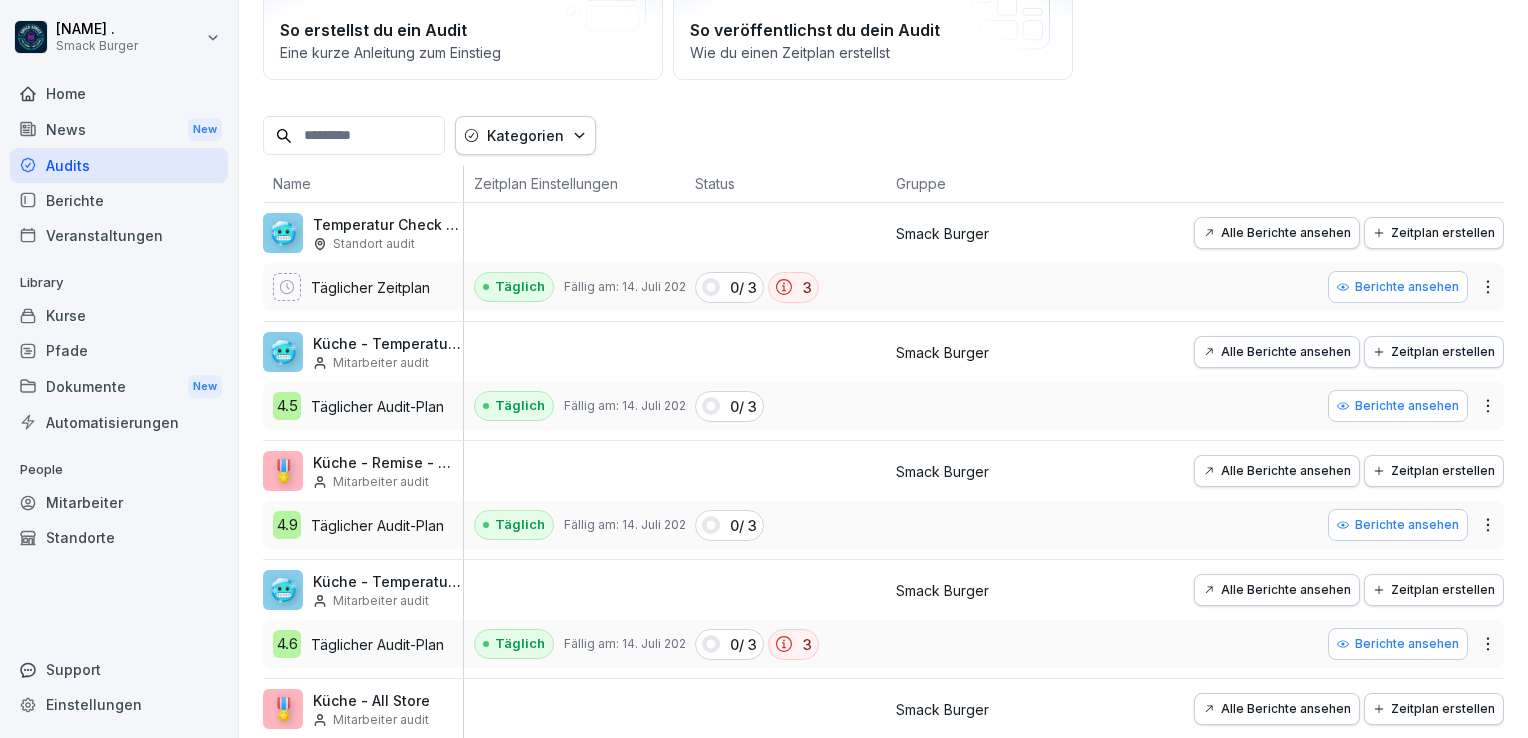 click on "Kategorien" at bounding box center [525, 135] 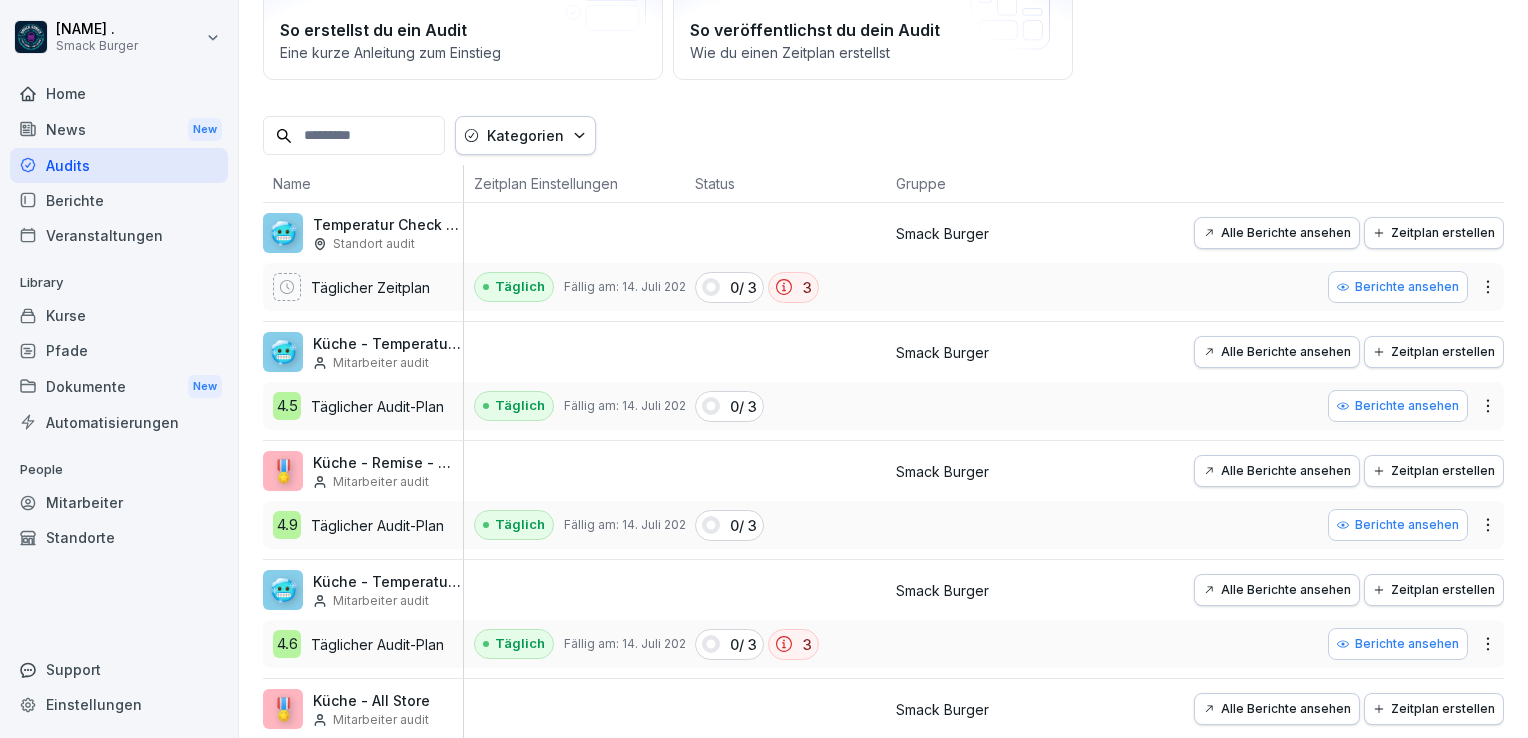click on "[NAME] . Smack Burger Home News New Audits Berichte Veranstaltungen Library Kurse Pfade Dokumente New Automatisierungen People Mitarbeiter Standorte Support Einstellungen Audits Audit erstellen Audits Berichte So erstellst du ein Audit Eine kurze Anleitung zum Einstieg So veröffentlichst du dein Audit Wie du einen Zeitplan erstellst Kategorien Name Zeitplan Einstellungen Status Gruppe 🥶 Temperatur Check - Warschauer Str. Standort audit Täglicher Zeitplan Täglich Fällig am:   [DATE] 0  /   3 3 Smack Burger Alle Berichte ansehen Zeitplan erstellen Berichte ansehen 🥶 Küche - Temperatur Check -  Ghost Mitarbeiter audit 4.5 Täglicher Audit-Plan Täglich Fällig am:   [DATE] 0  /   3 Smack Burger Alle Berichte ansehen Zeitplan erstellen Berichte ansehen 🎖️ Küche - Remise - Wedding Mitarbeiter audit 4.9 Täglicher Audit-Plan Täglich Fällig am:   [DATE] 0  /   3 Smack Burger Alle Berichte ansehen Zeitplan erstellen Berichte ansehen 🥶 Küche - Temperatur Check - Moabit 4.6" at bounding box center (764, 369) 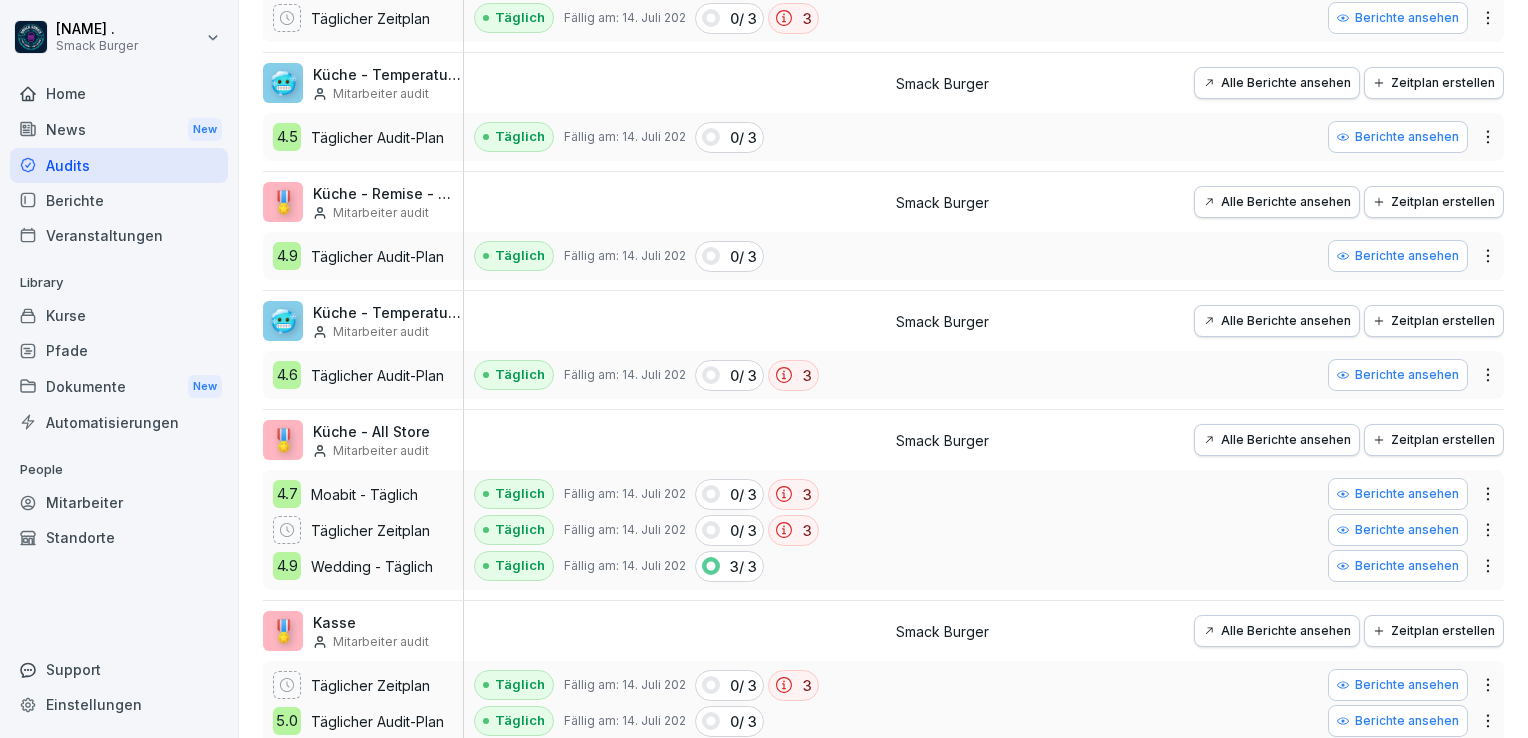 scroll, scrollTop: 500, scrollLeft: 0, axis: vertical 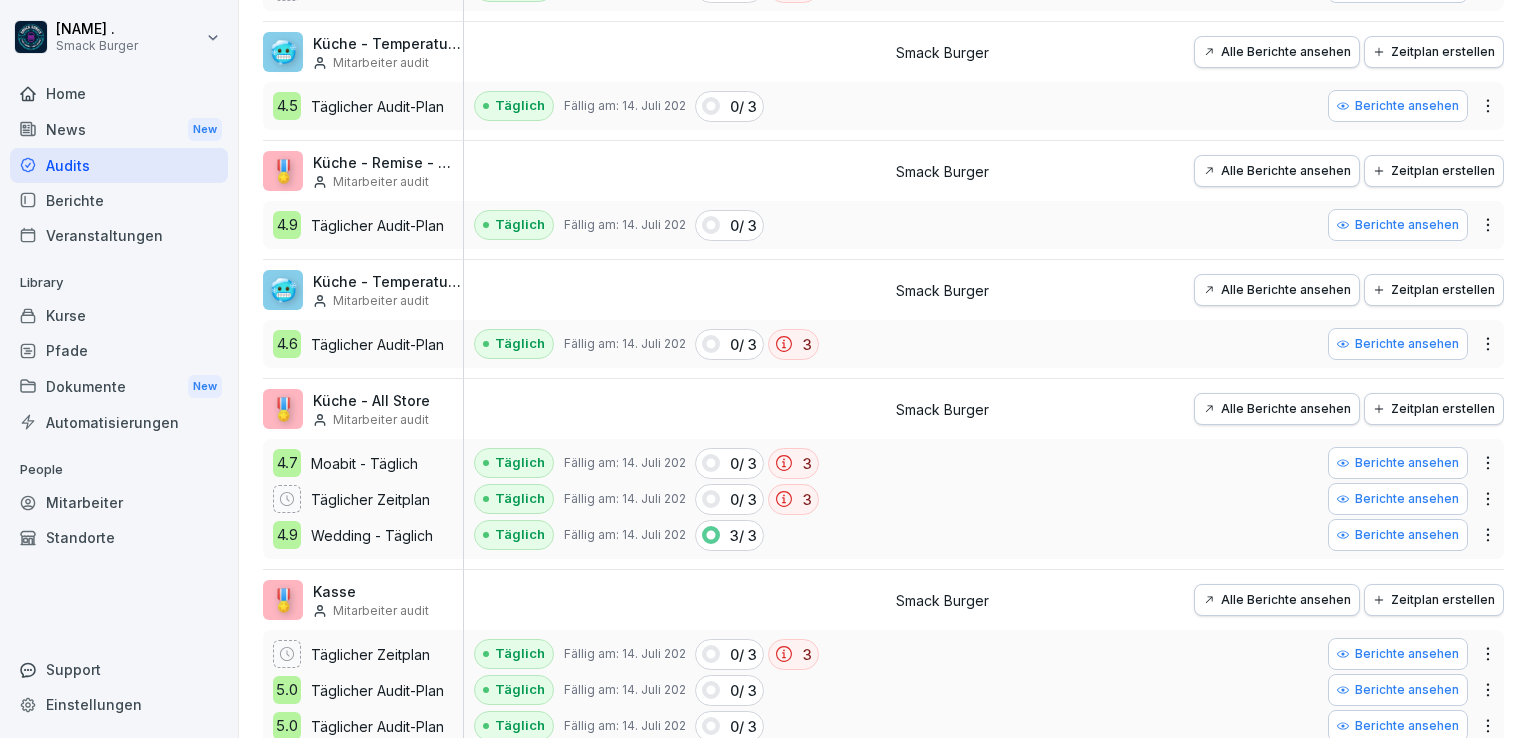 click on "Alle Berichte ansehen" at bounding box center (1277, 409) 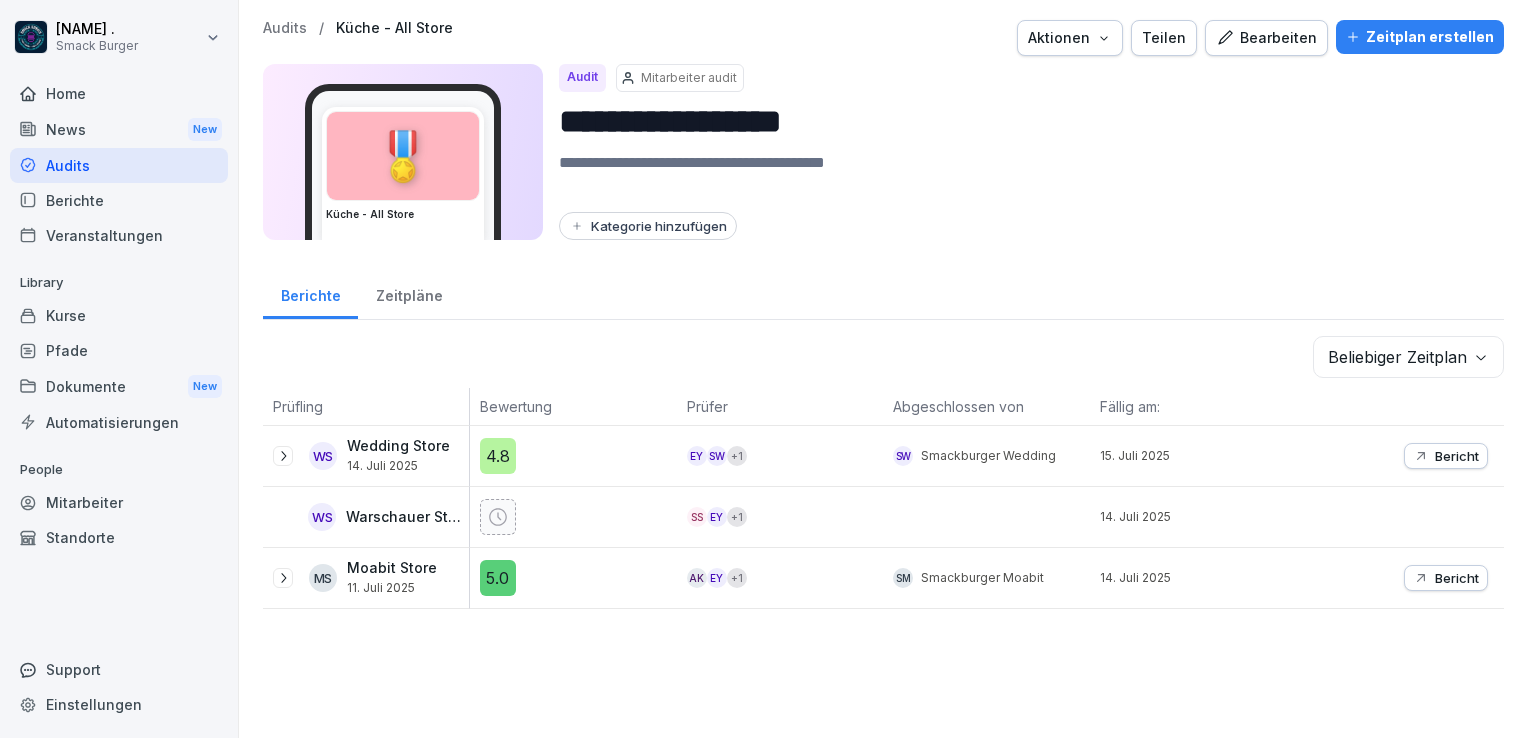scroll, scrollTop: 0, scrollLeft: 0, axis: both 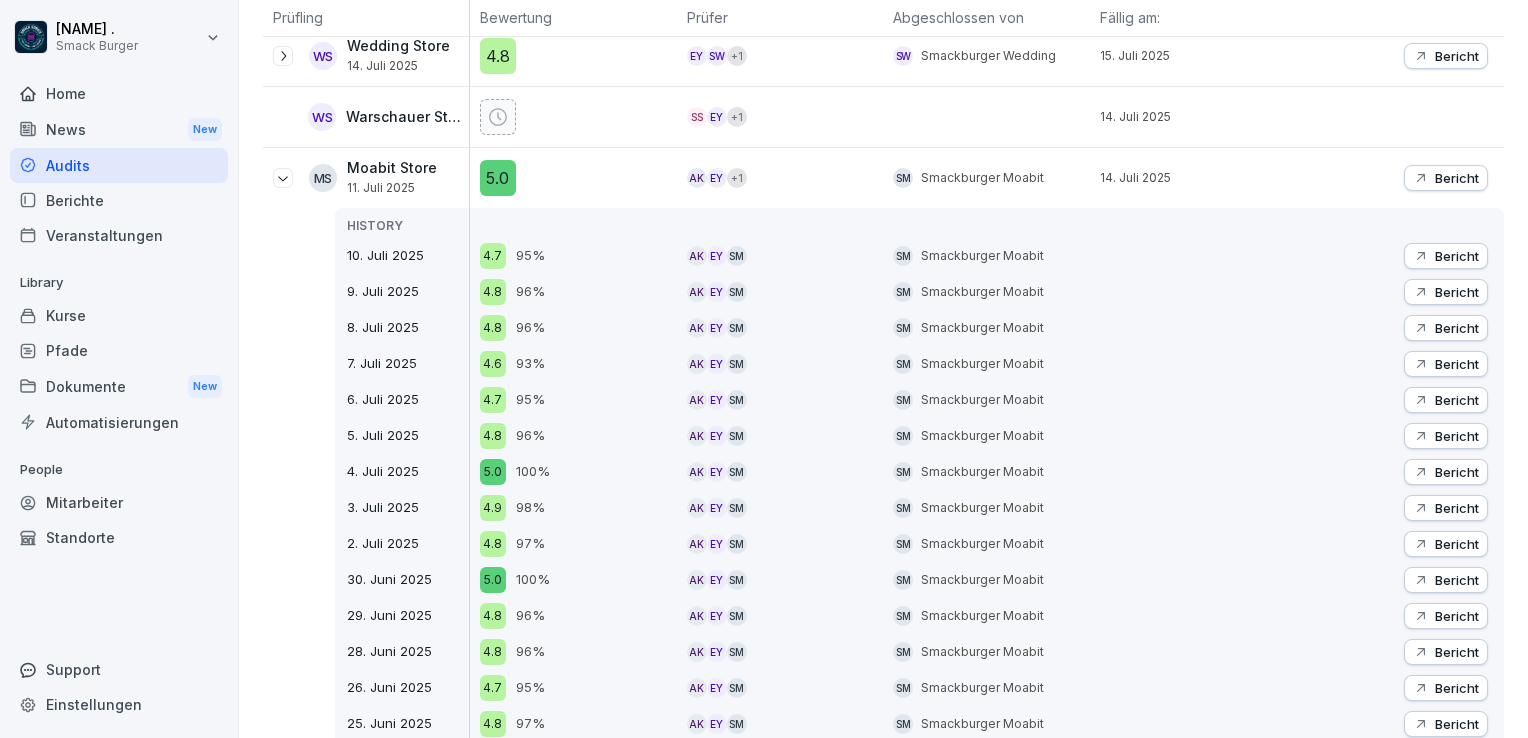 click on "Bericht" at bounding box center [1446, 256] 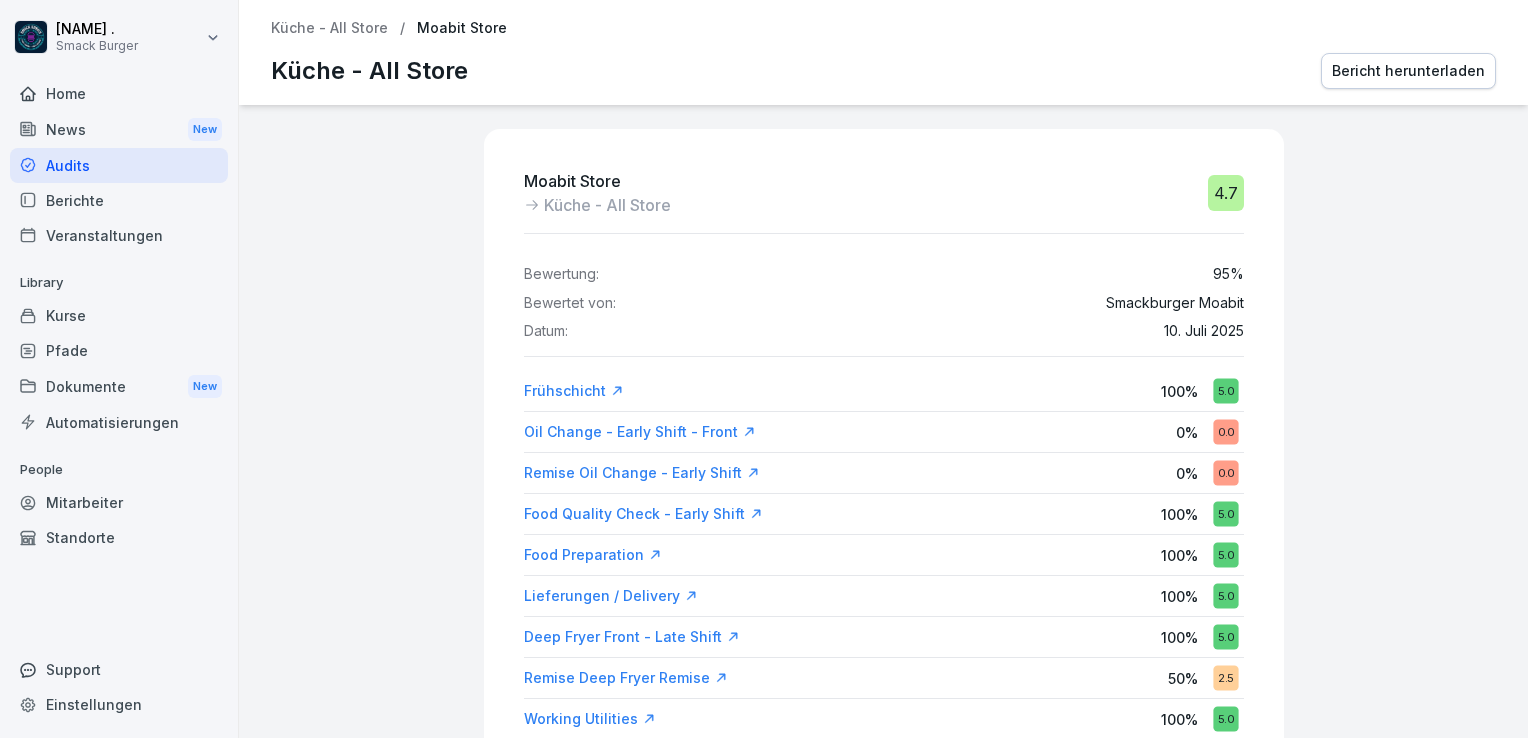 scroll, scrollTop: 0, scrollLeft: 0, axis: both 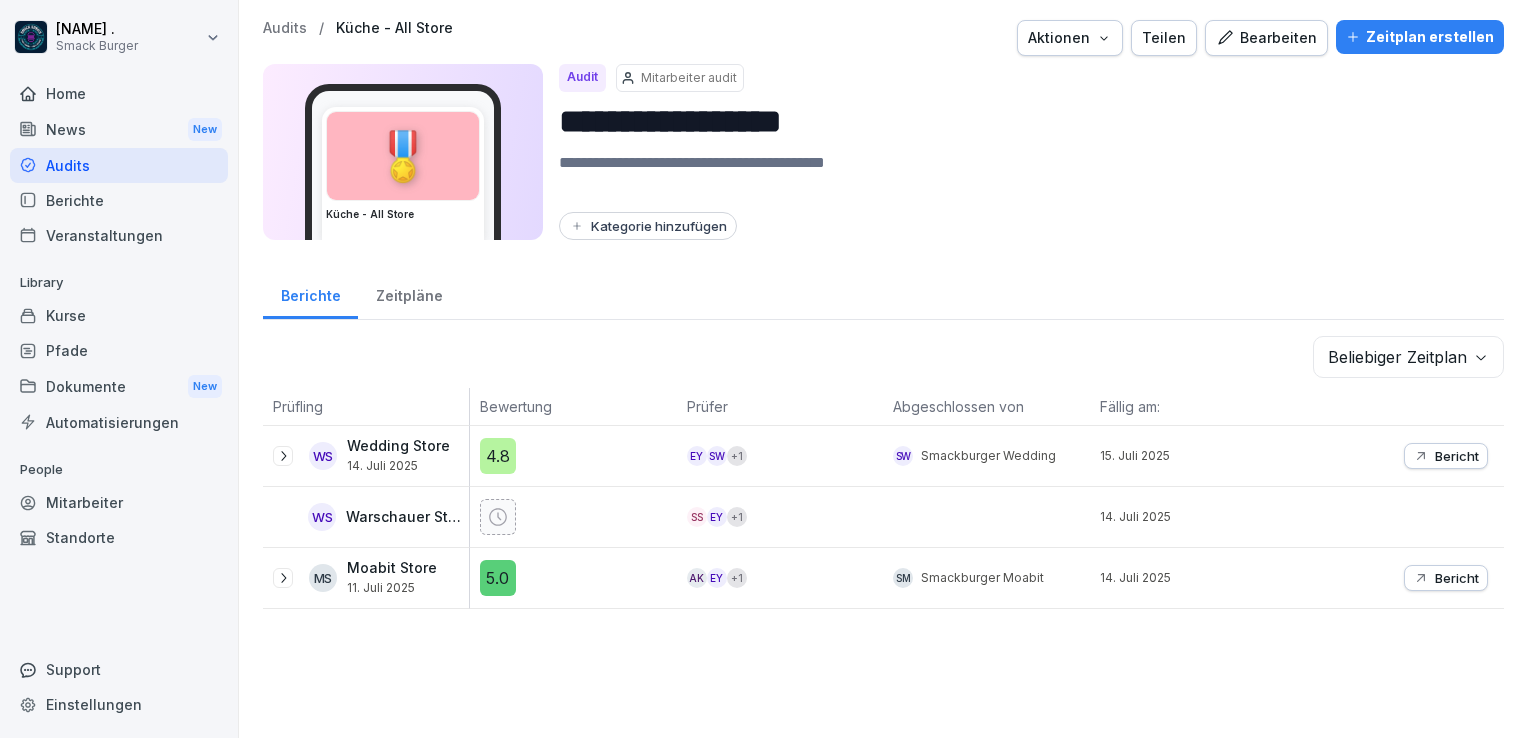 click on "**********" at bounding box center (883, 369) 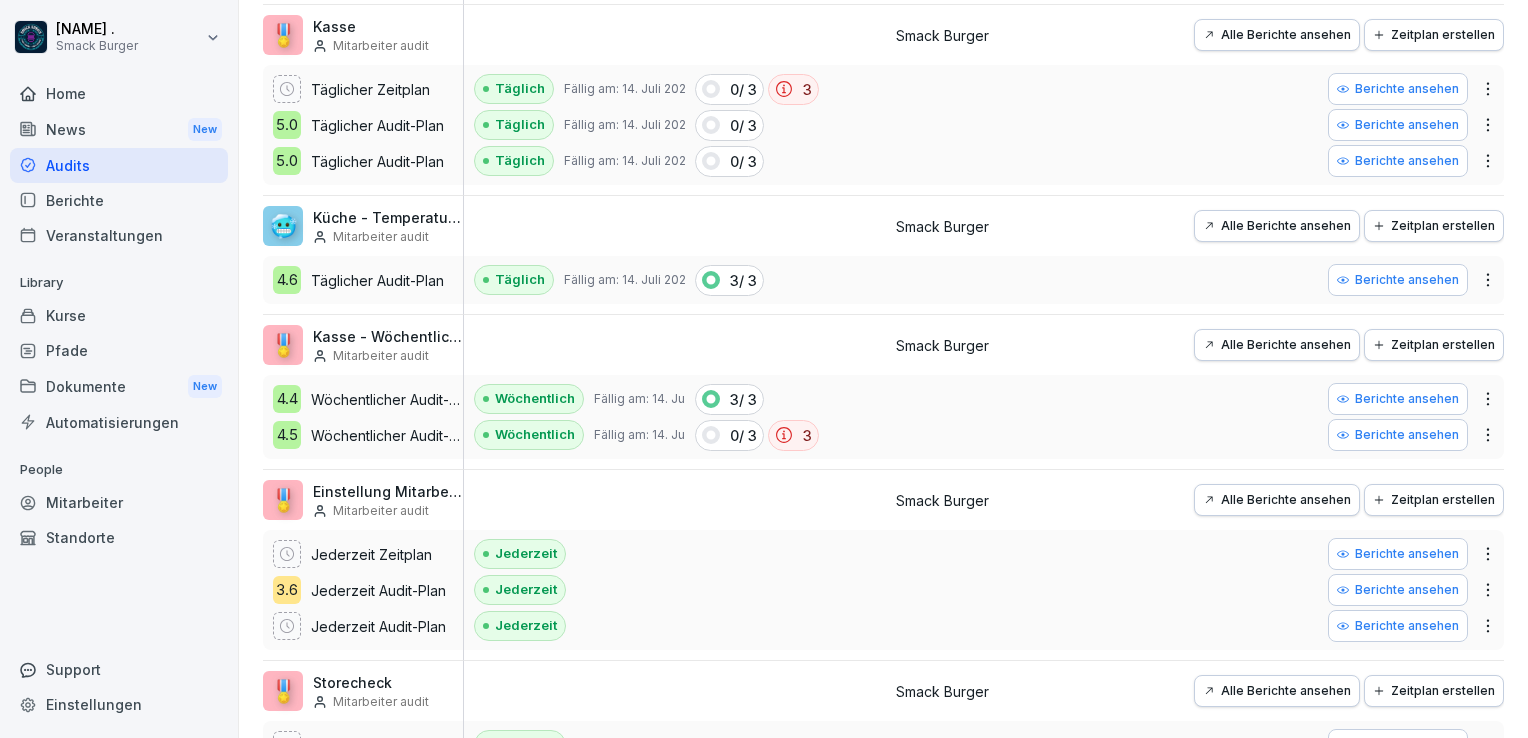 scroll, scrollTop: 1100, scrollLeft: 0, axis: vertical 